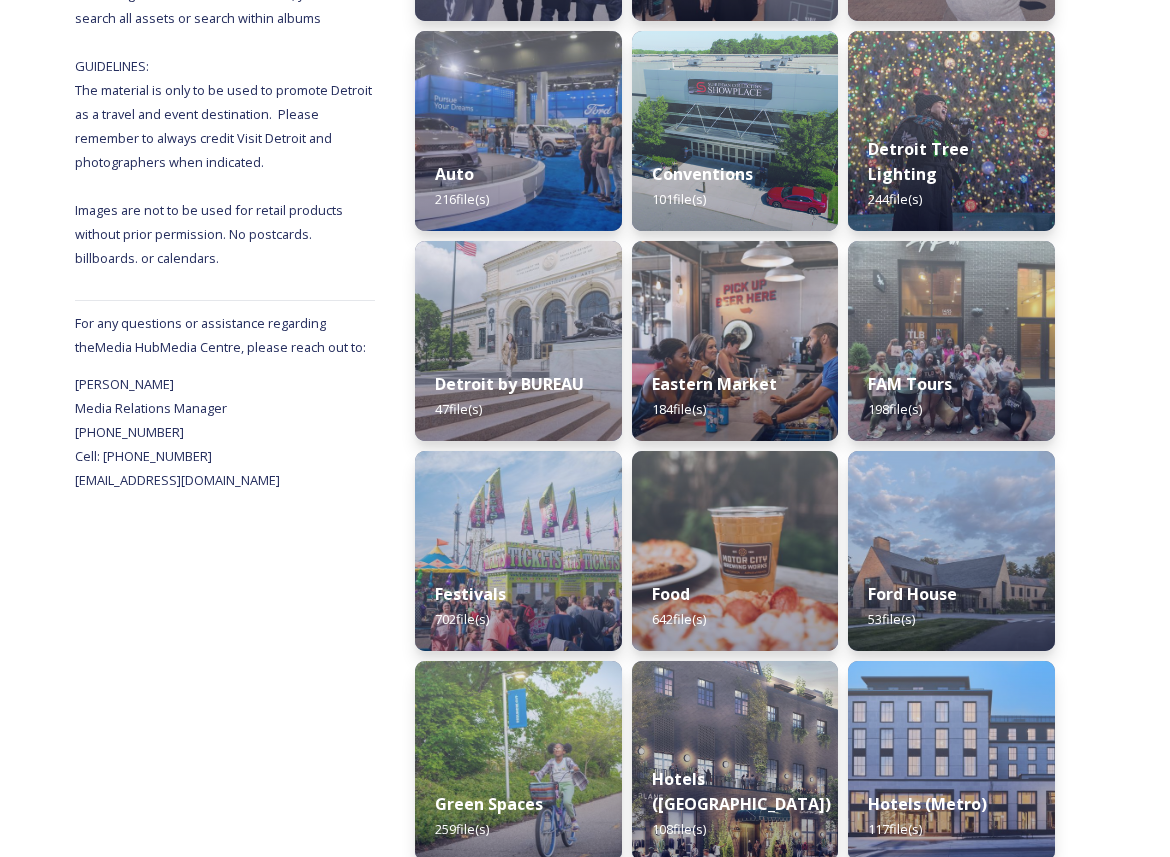 scroll, scrollTop: 487, scrollLeft: 0, axis: vertical 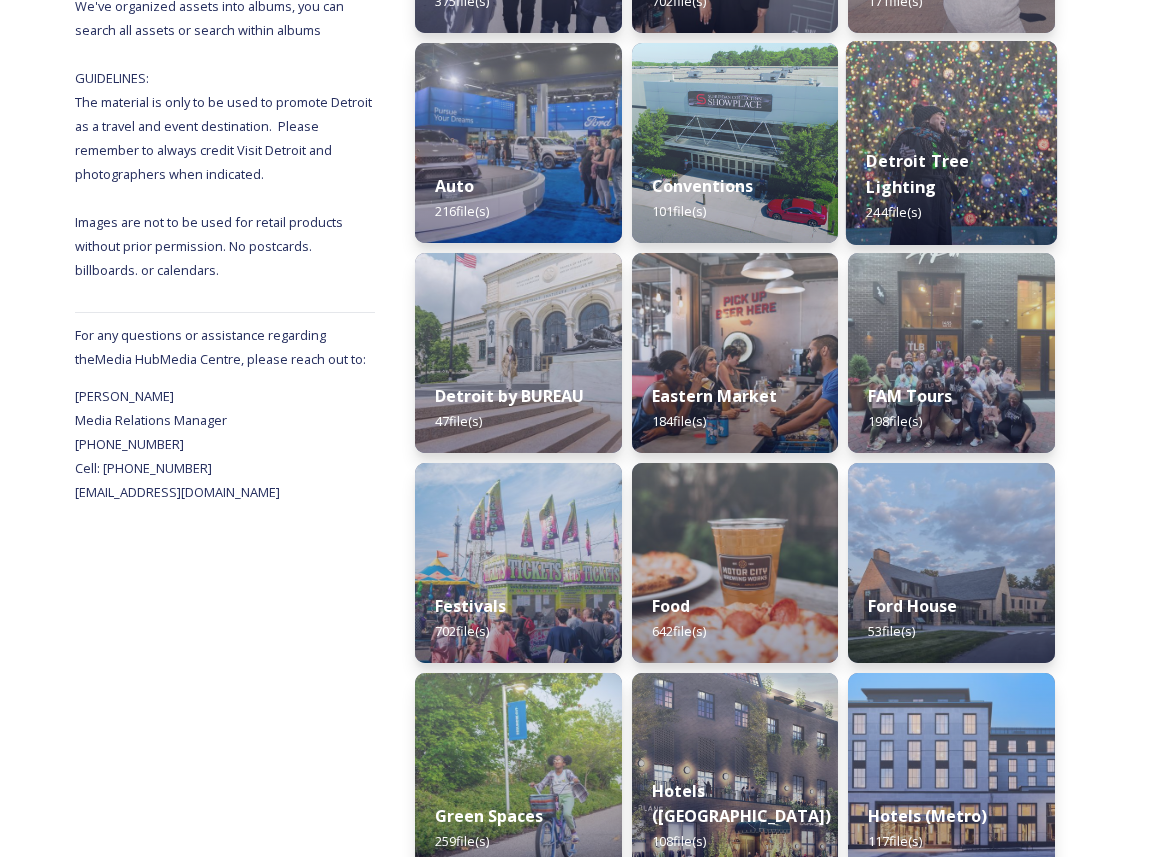 click at bounding box center [951, 143] 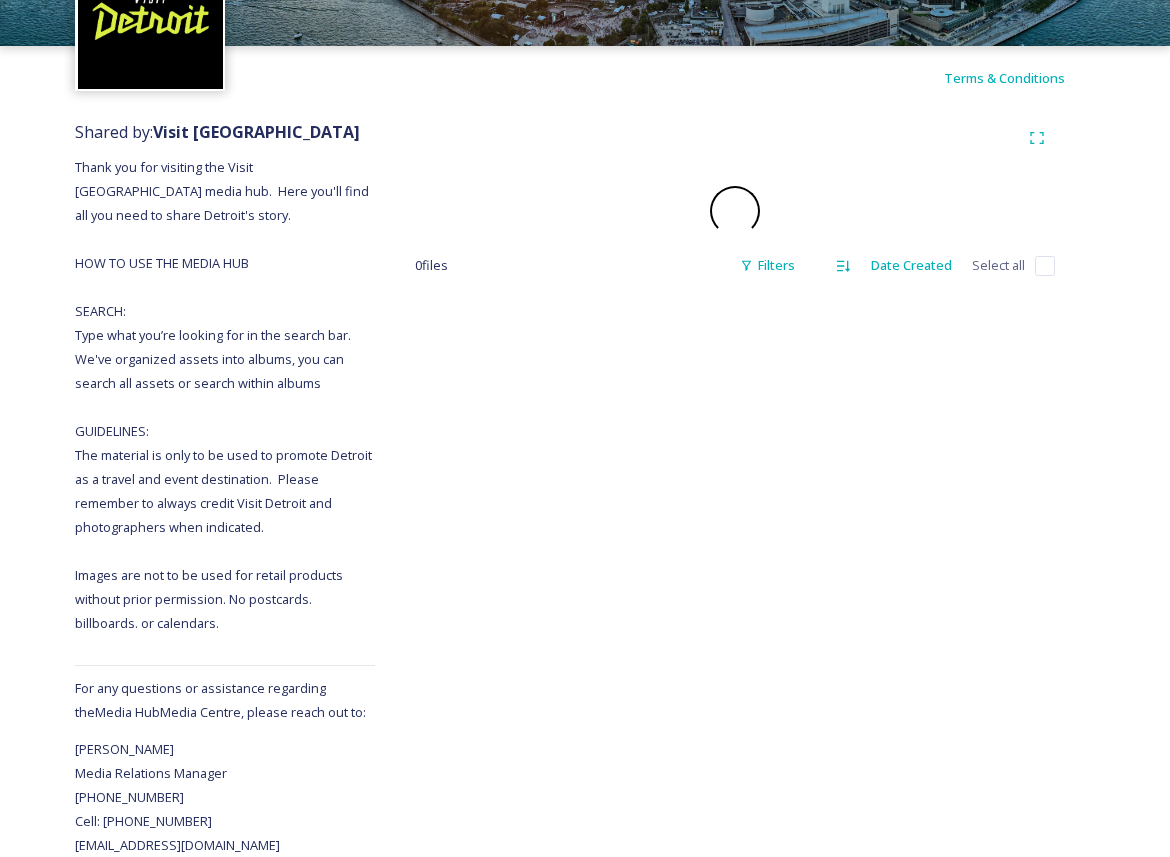 scroll, scrollTop: 0, scrollLeft: 0, axis: both 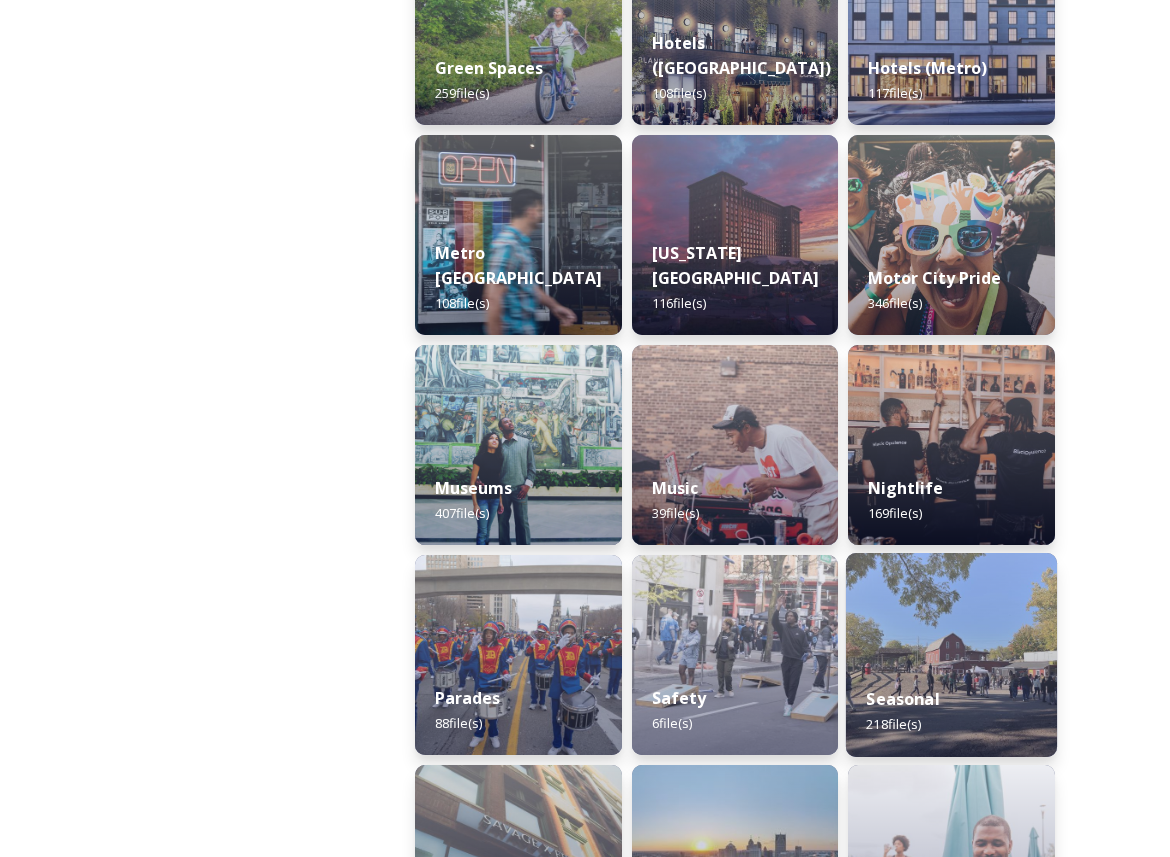 click on "Seasonal 218  file(s)" at bounding box center (951, 711) 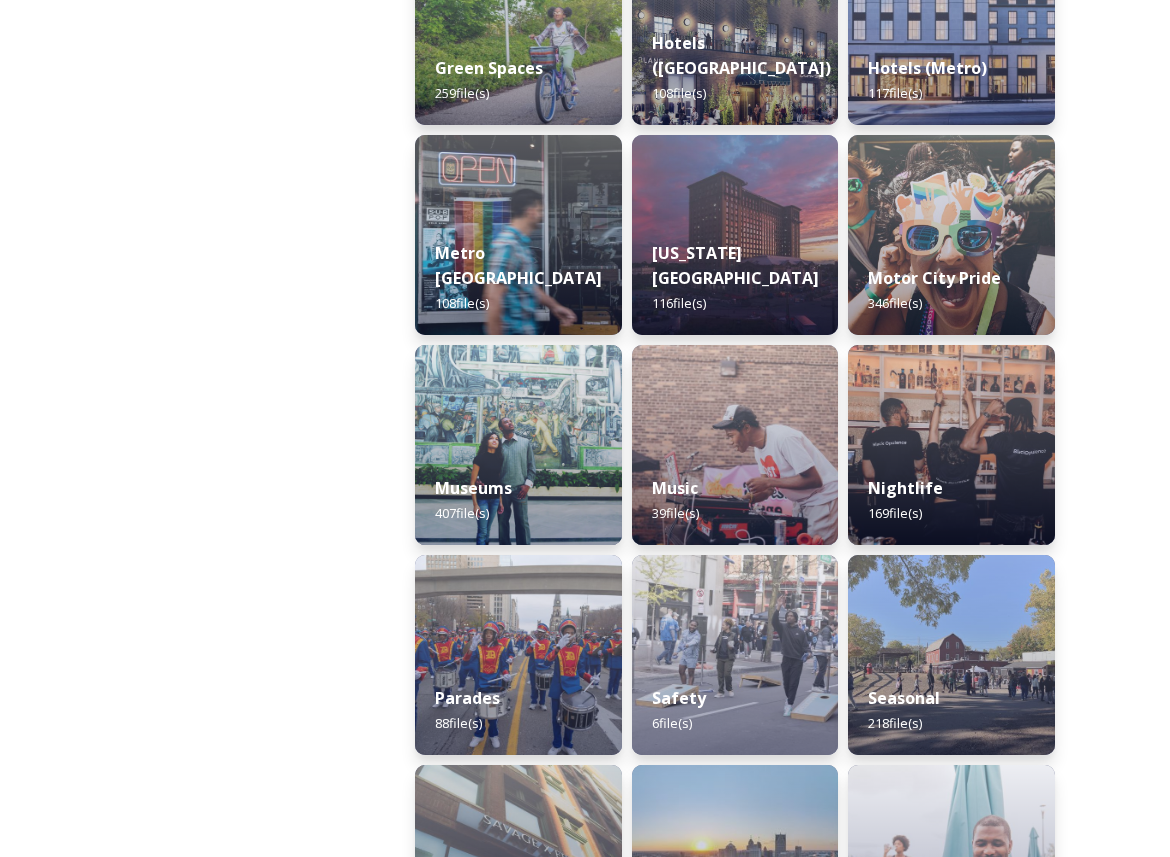 scroll, scrollTop: 0, scrollLeft: 0, axis: both 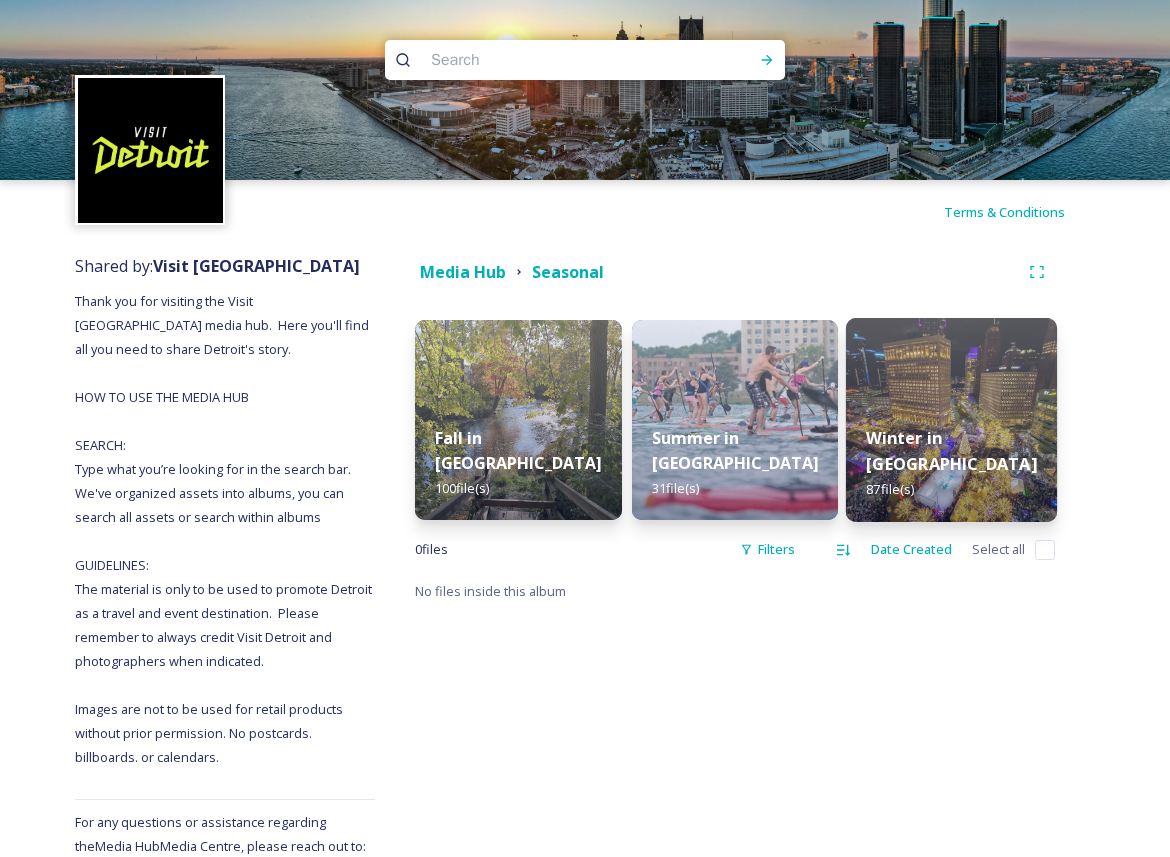 click on "Winter in [GEOGRAPHIC_DATA] 87  file(s)" at bounding box center [951, 464] 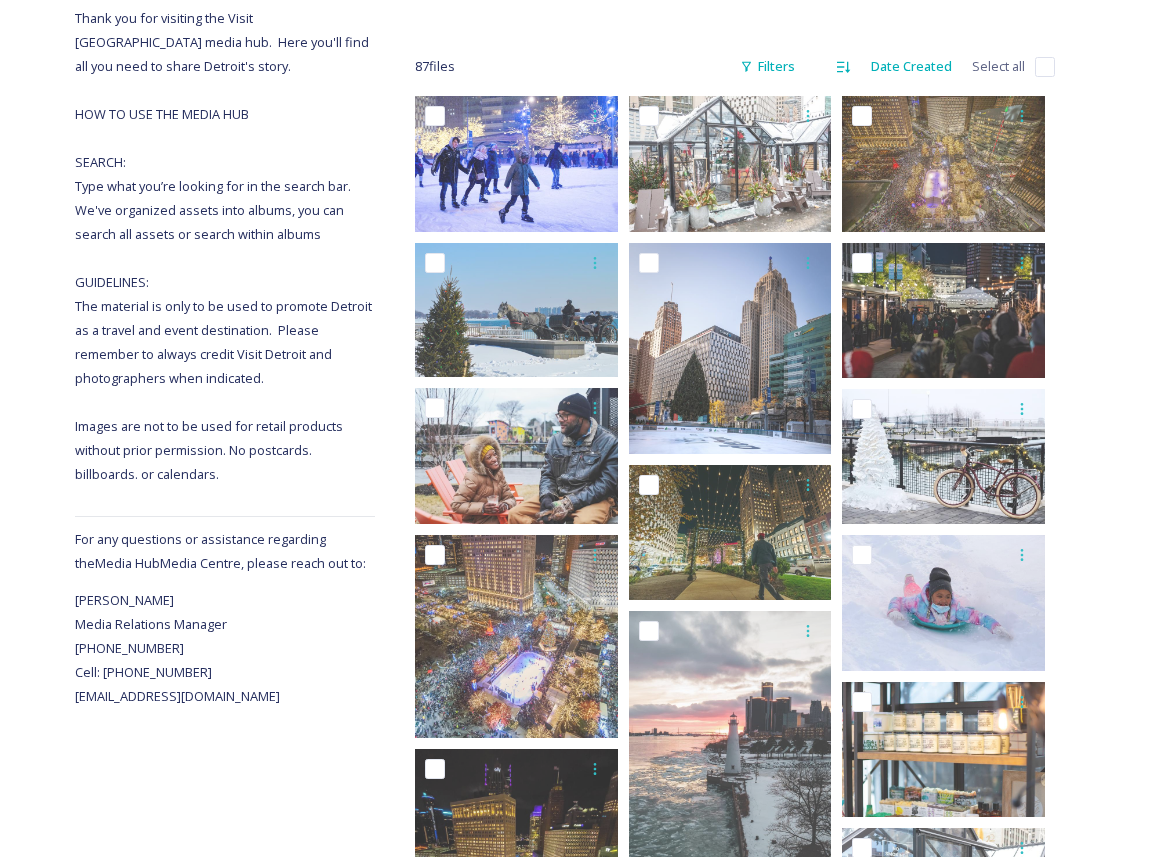 scroll, scrollTop: 285, scrollLeft: 0, axis: vertical 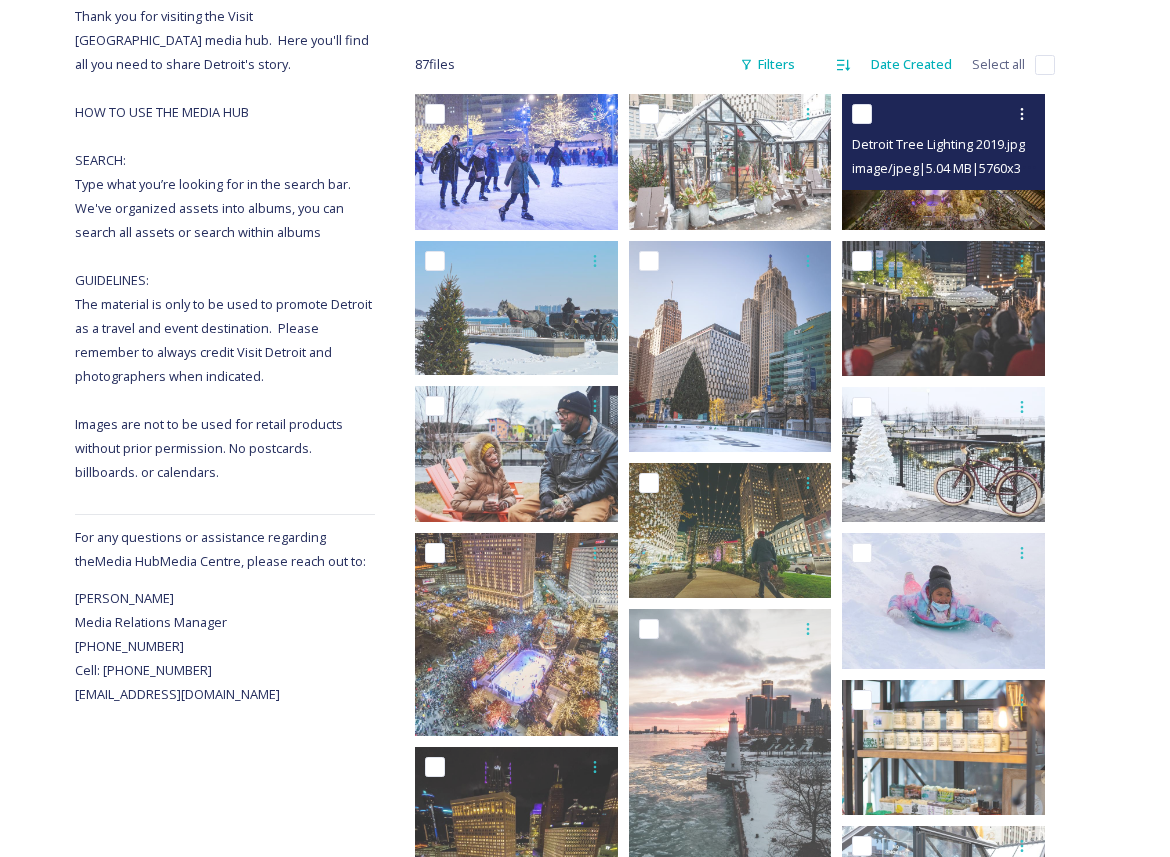 click at bounding box center (943, 161) 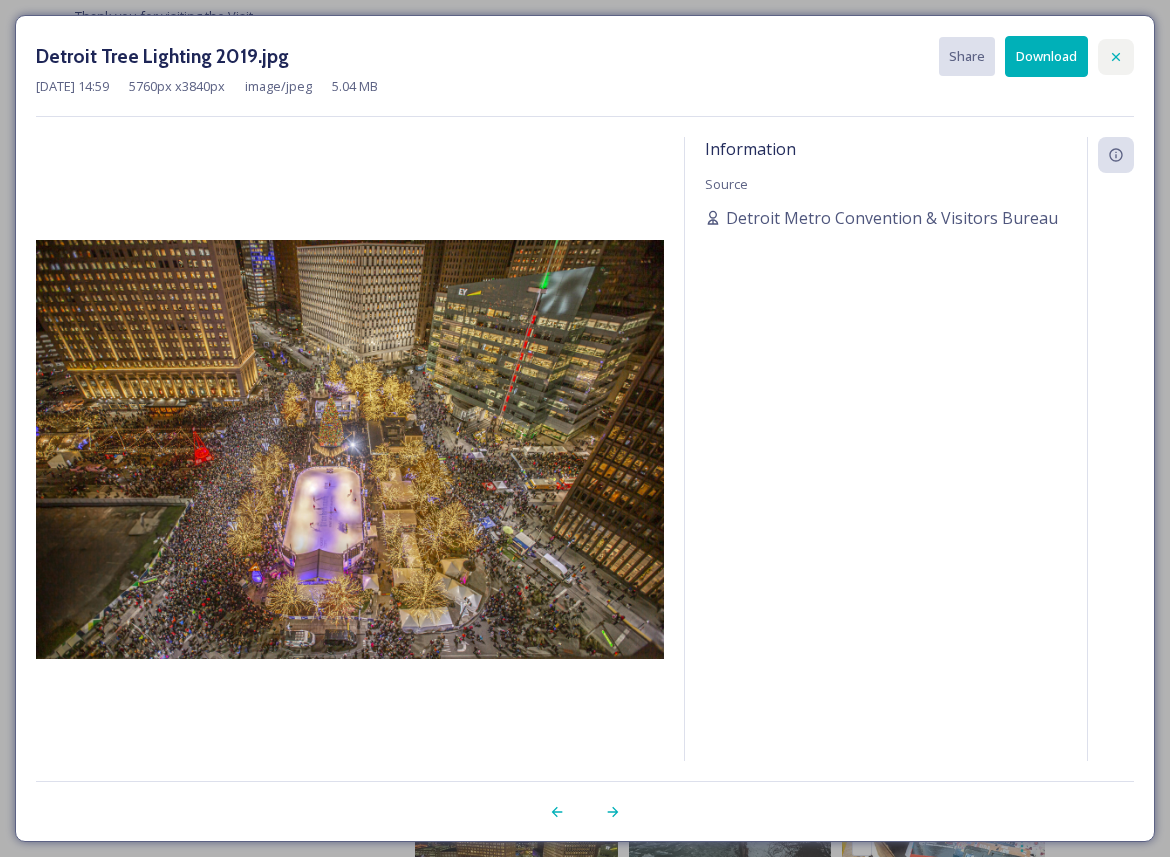 click 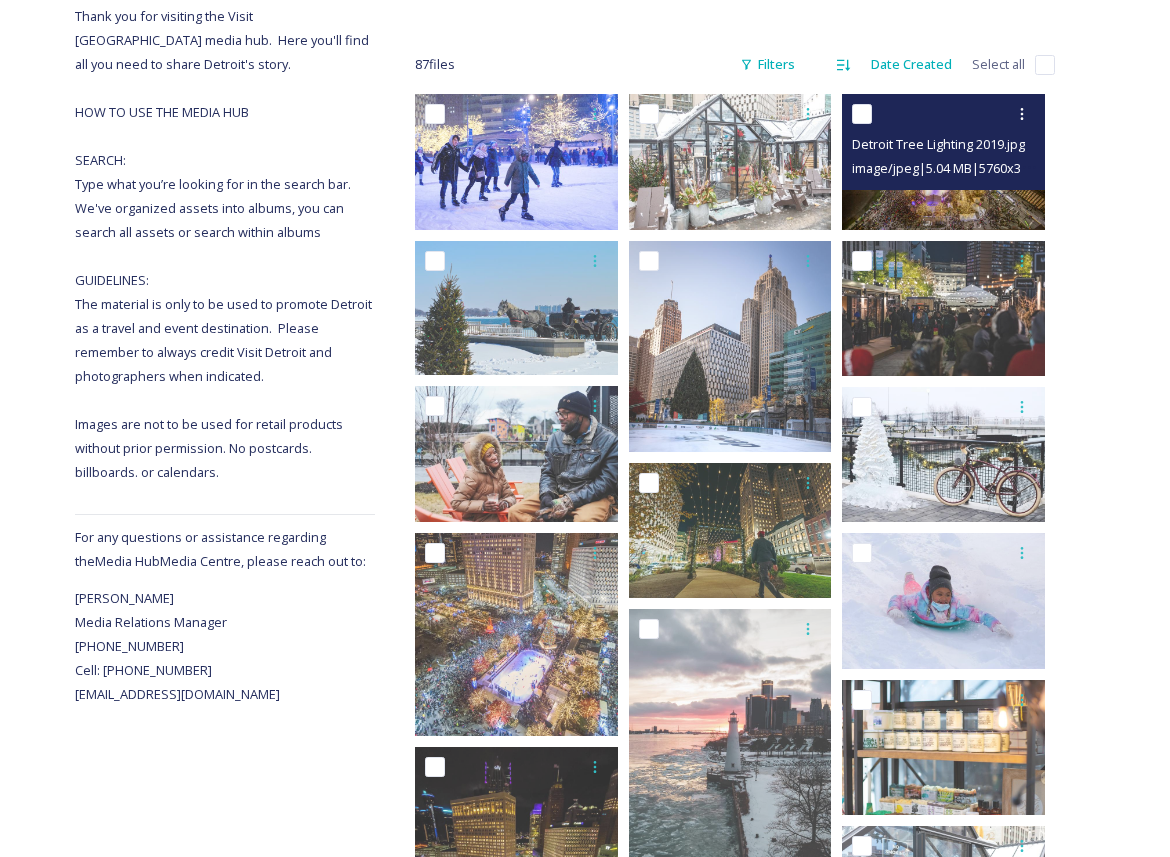 click at bounding box center [943, 161] 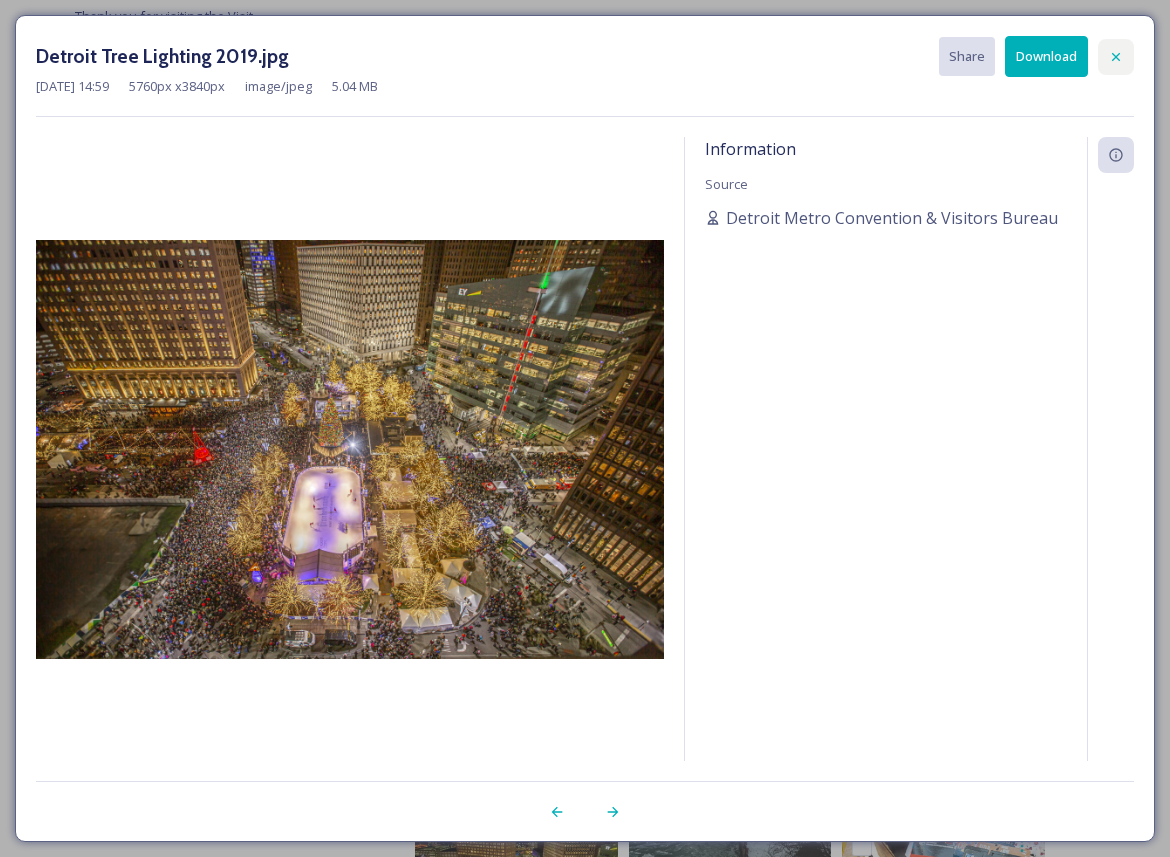 click 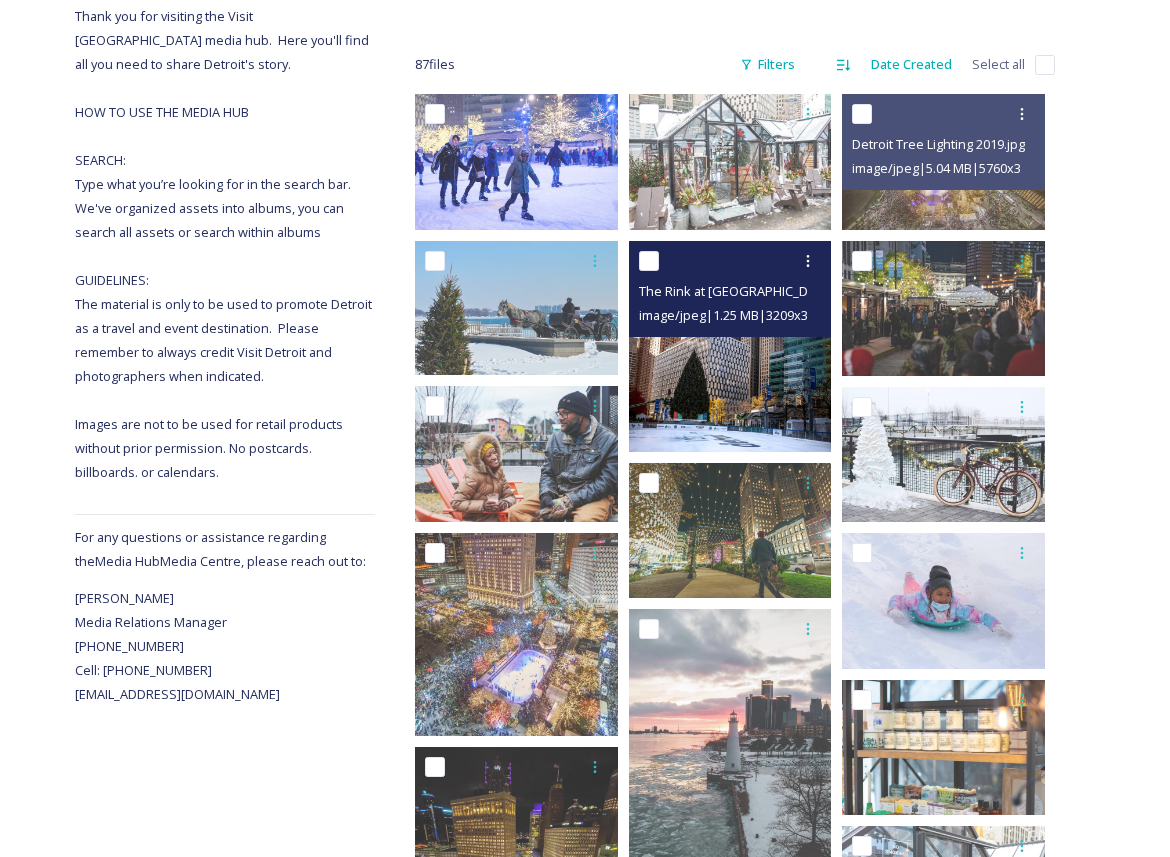 click at bounding box center (730, 346) 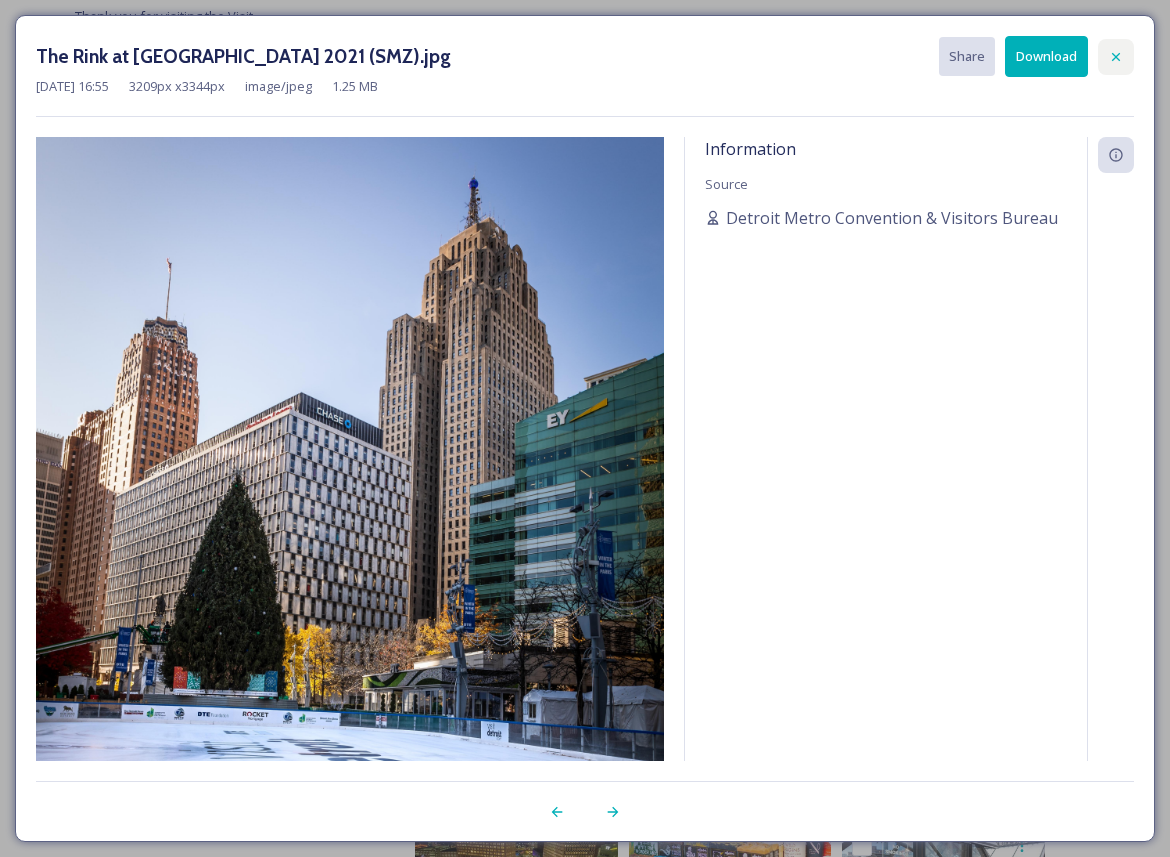 click at bounding box center [1116, 57] 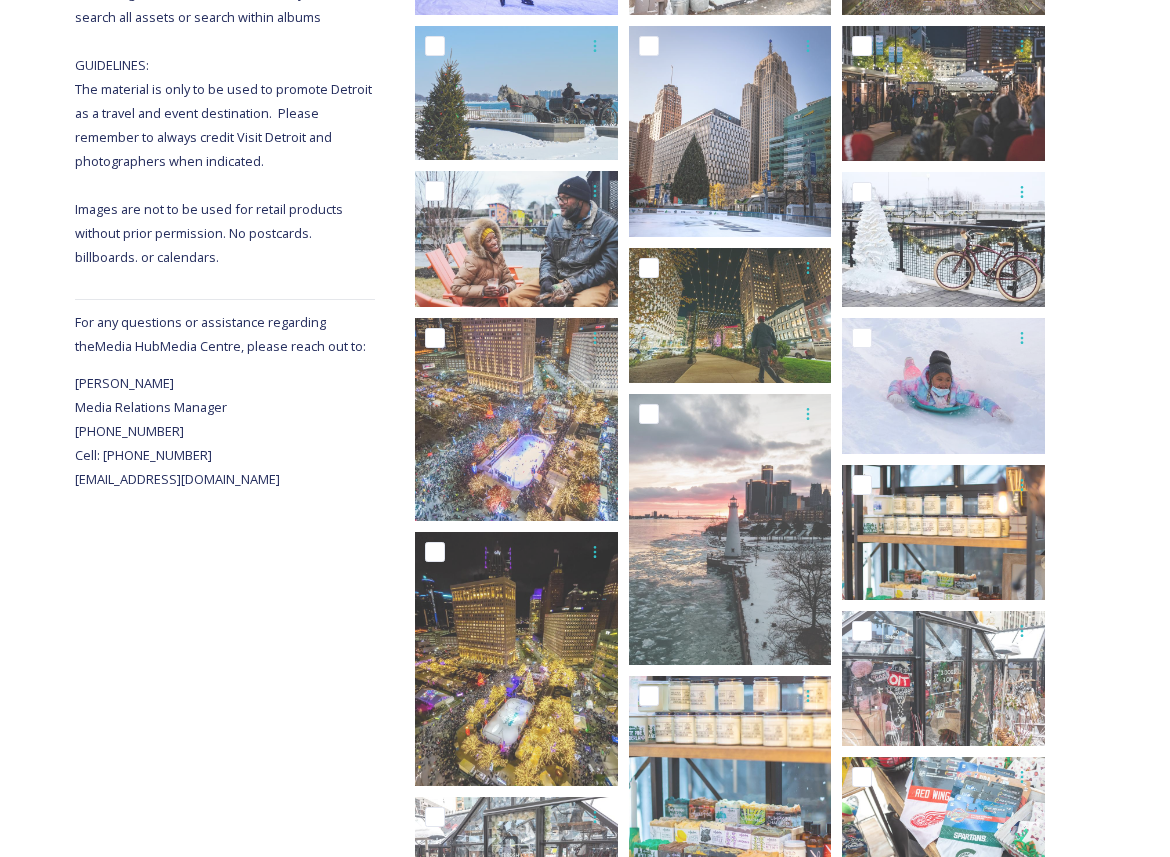 scroll, scrollTop: 517, scrollLeft: 0, axis: vertical 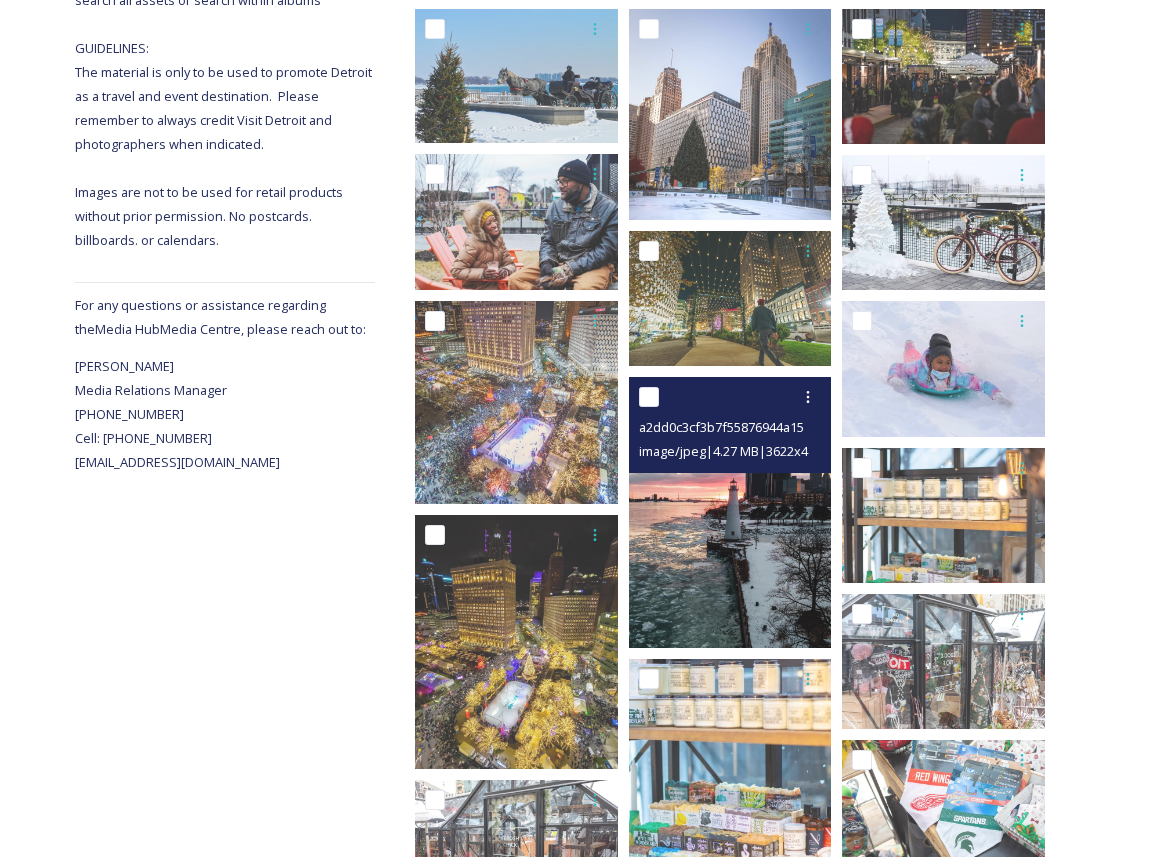 click at bounding box center (730, 512) 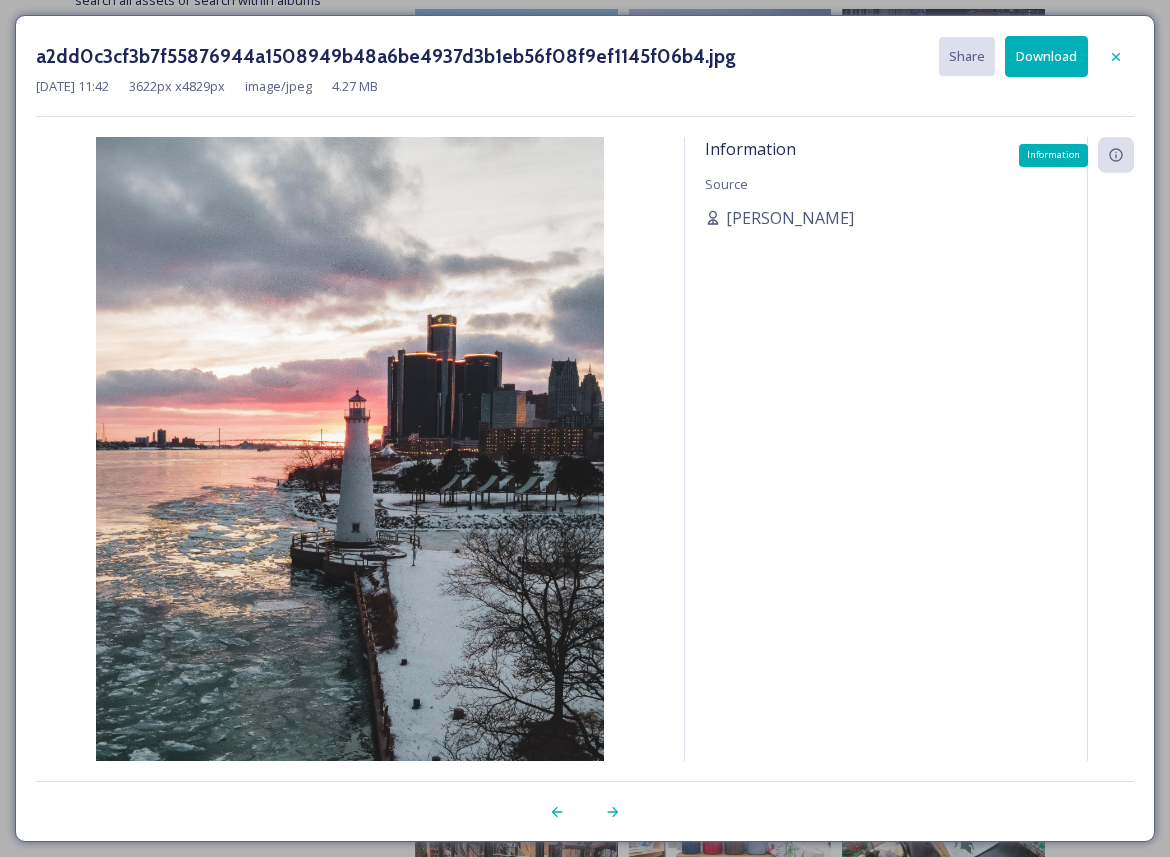 click 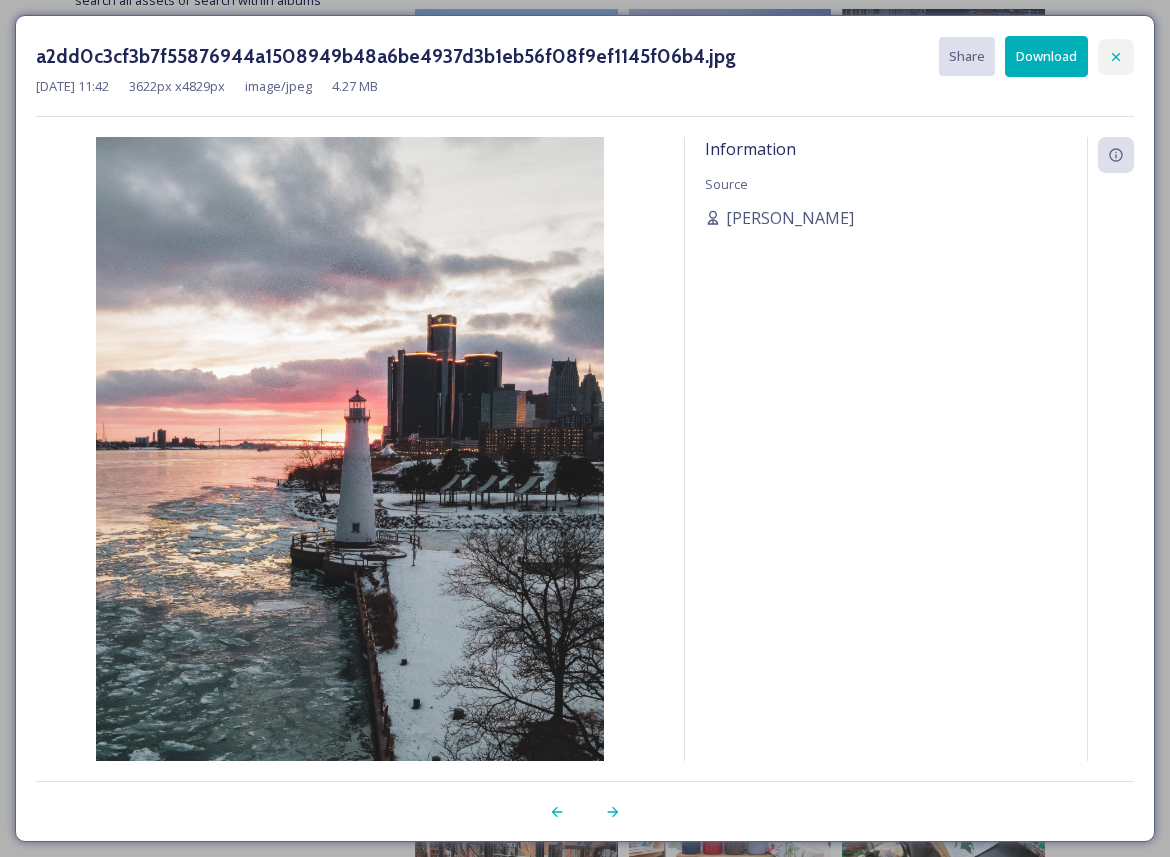 click 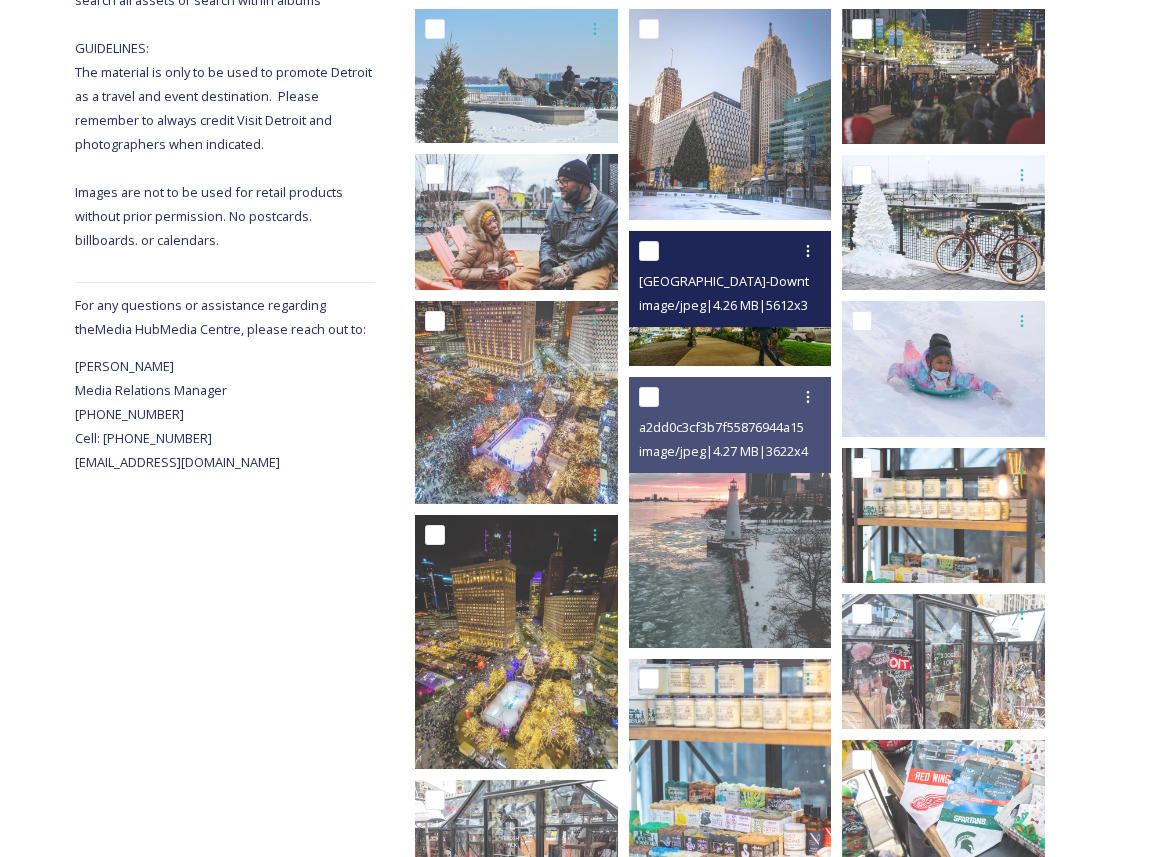 click at bounding box center (730, 298) 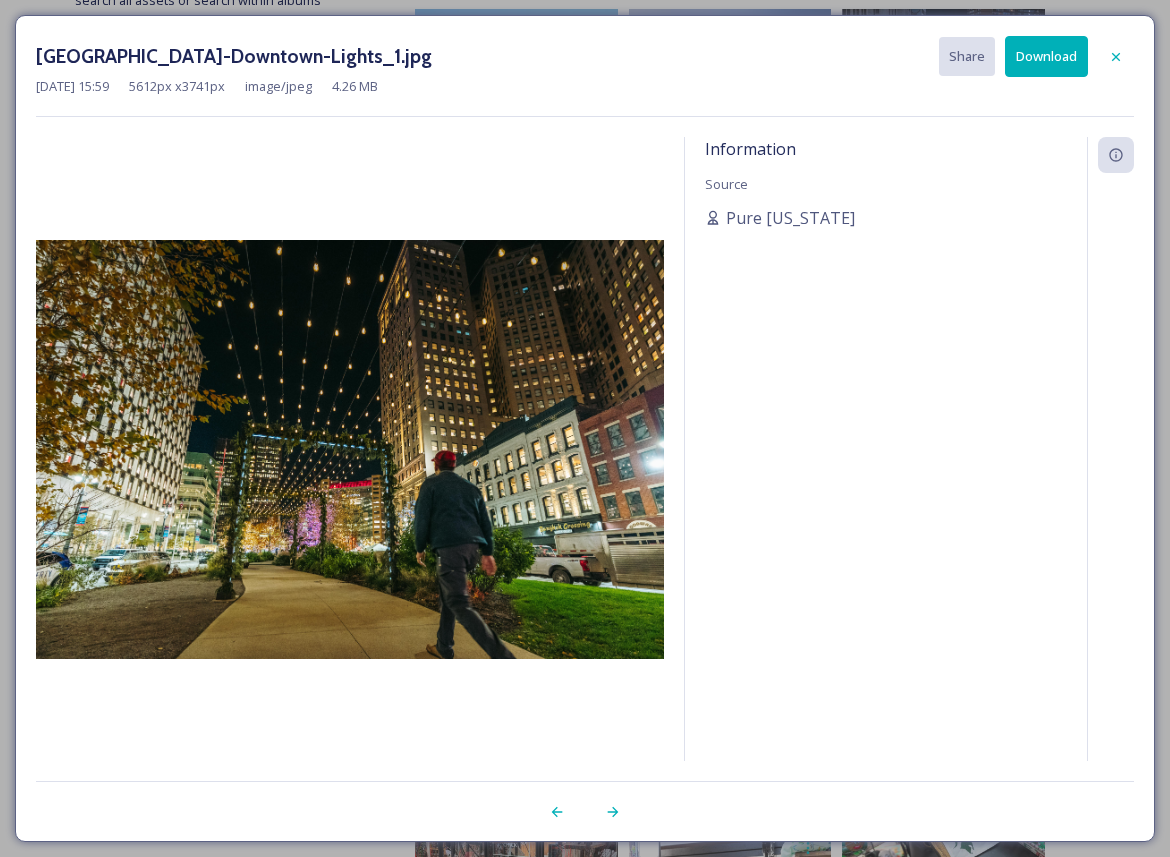drag, startPoint x: 268, startPoint y: 85, endPoint x: 154, endPoint y: 87, distance: 114.01754 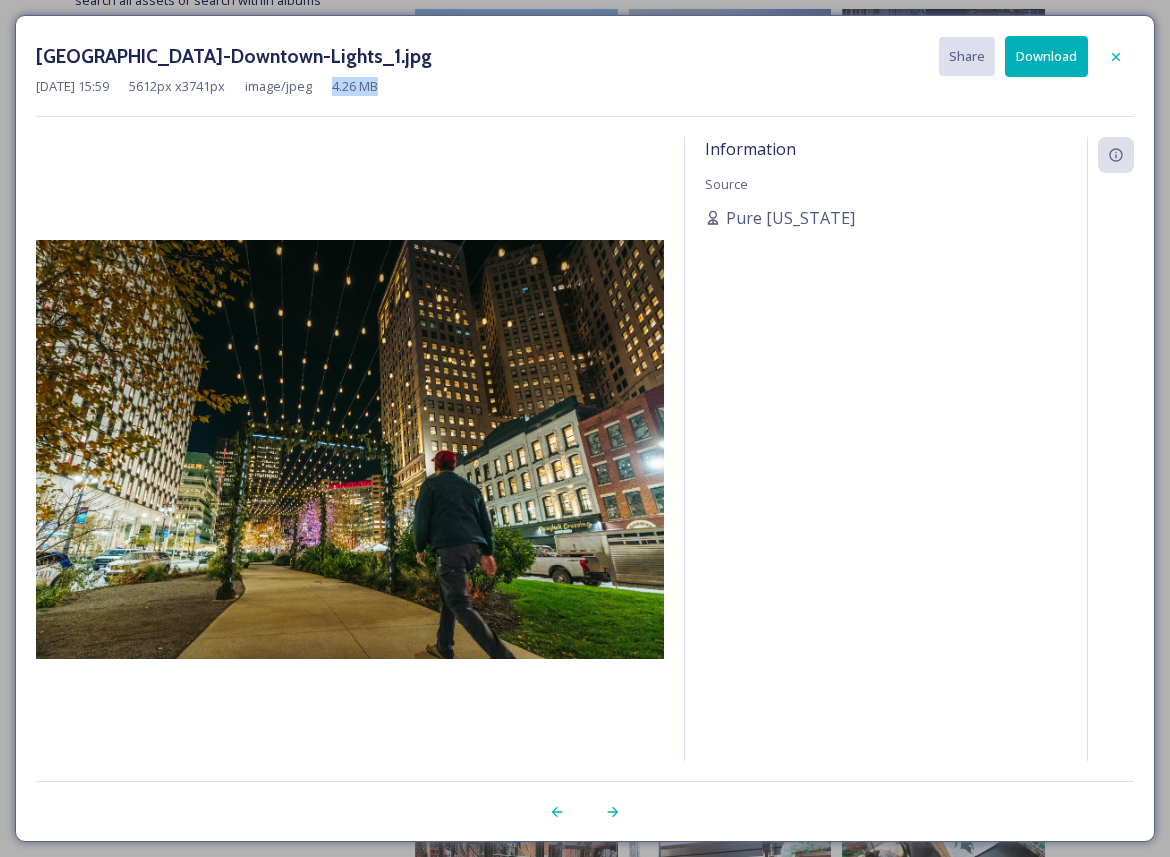 drag, startPoint x: 429, startPoint y: 83, endPoint x: 360, endPoint y: 85, distance: 69.02898 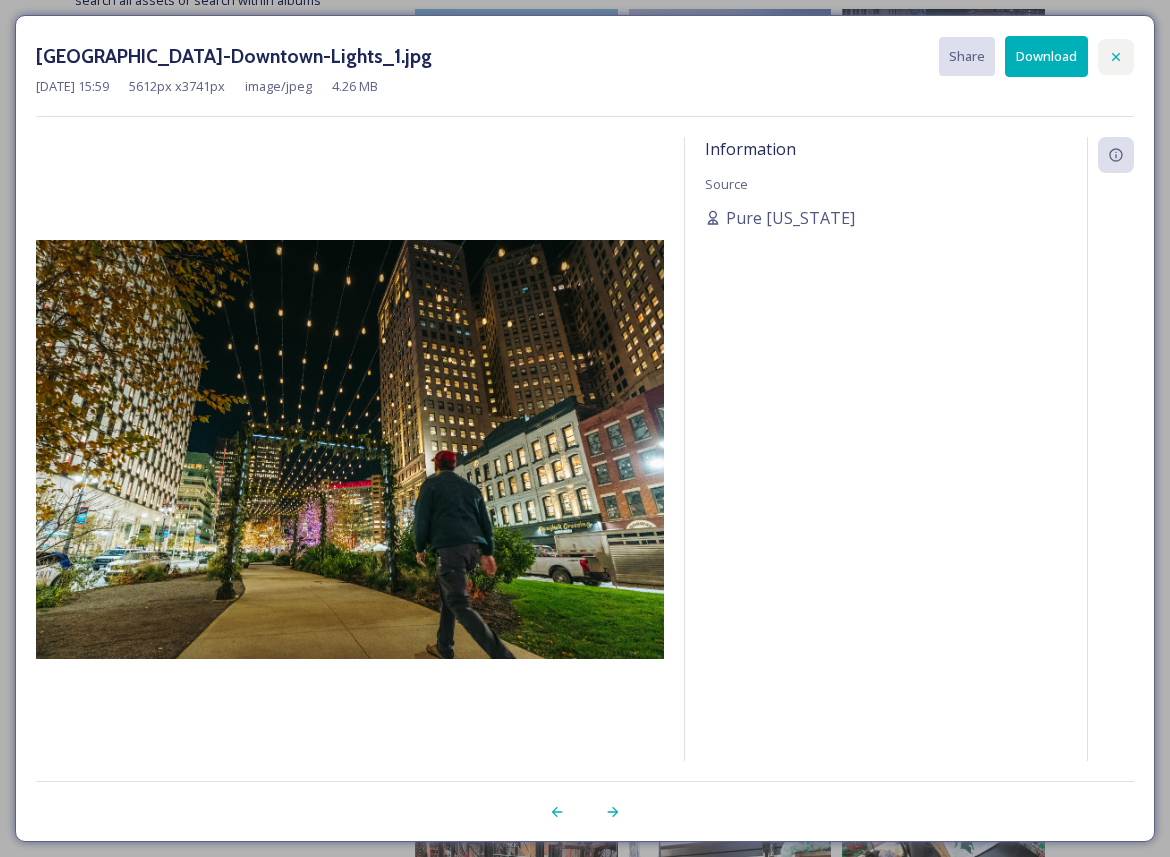 click 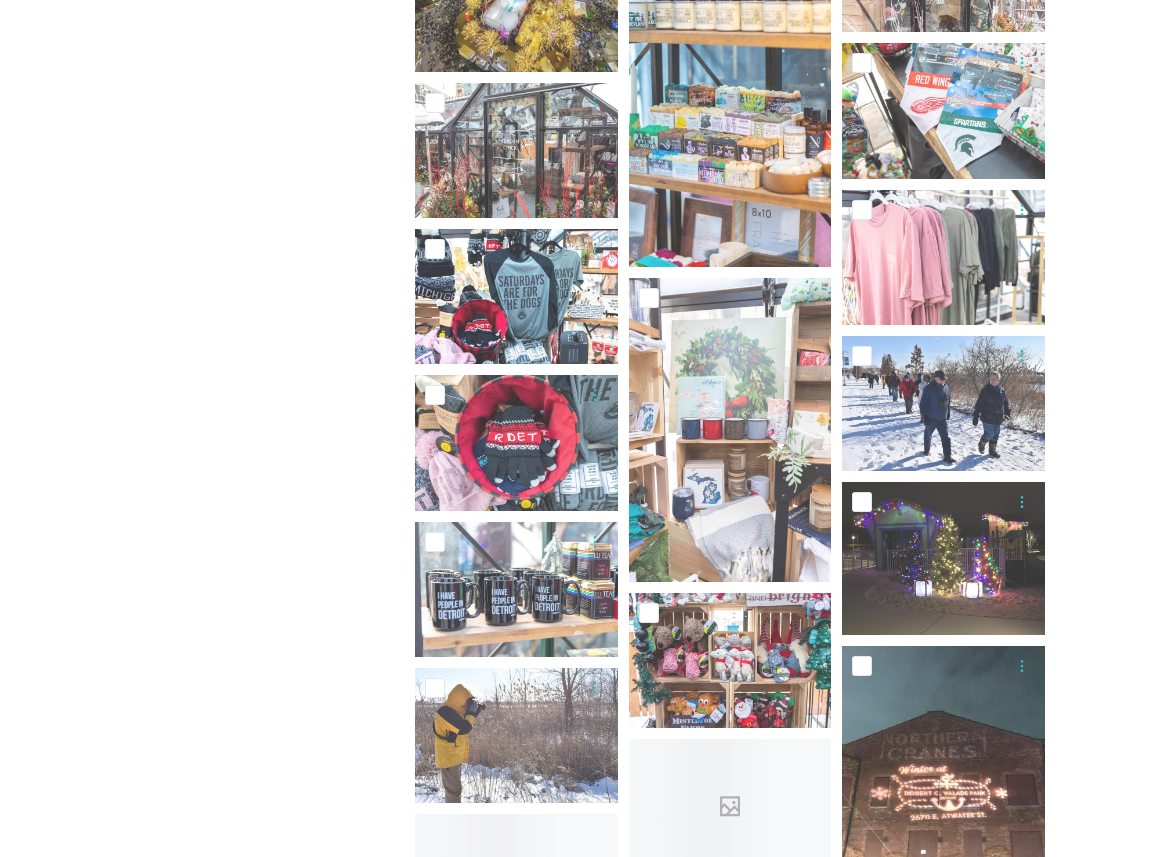 scroll, scrollTop: 1222, scrollLeft: 0, axis: vertical 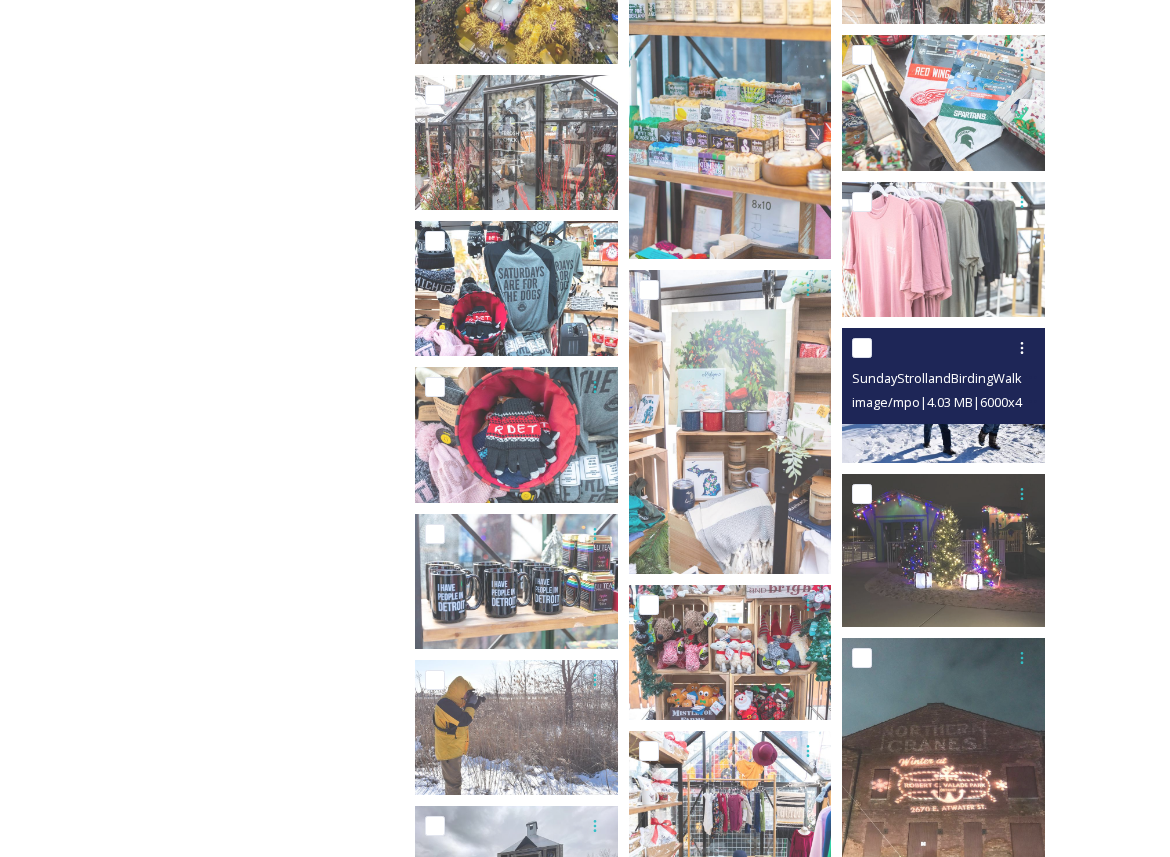 click at bounding box center [943, 395] 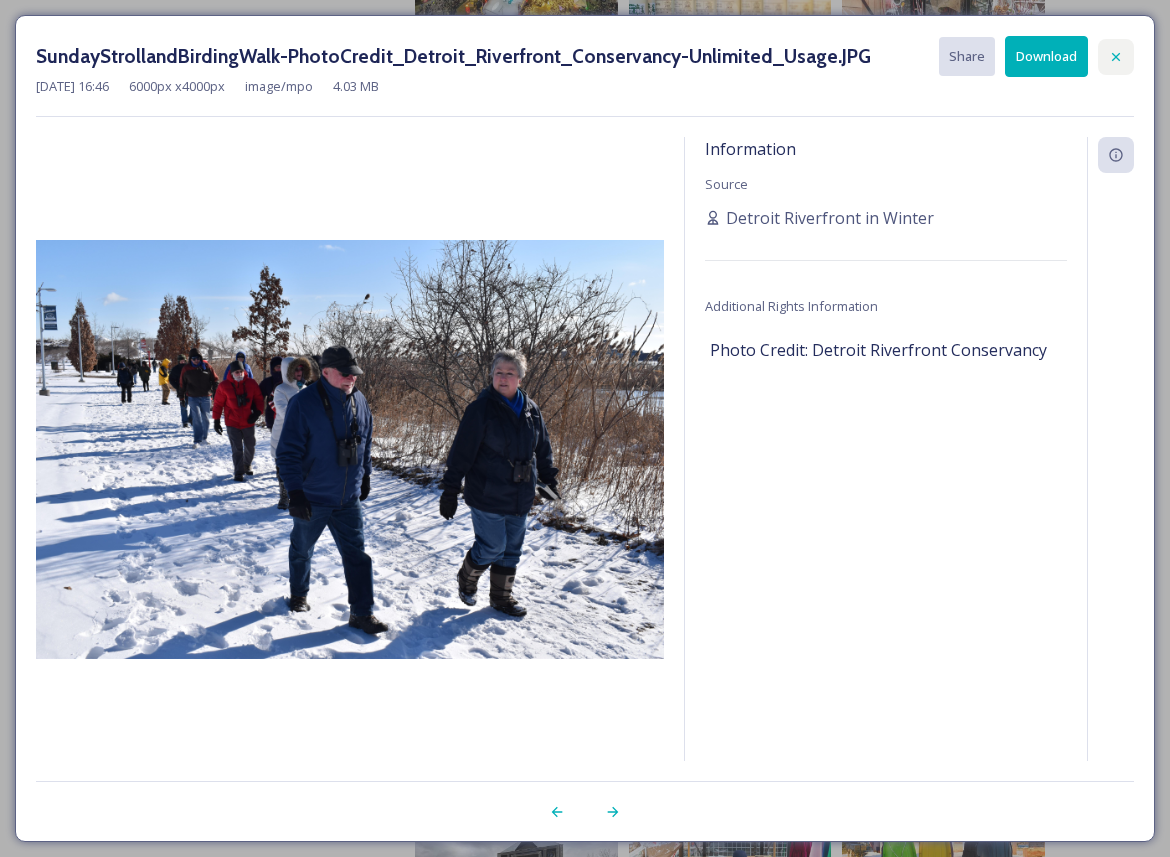 click 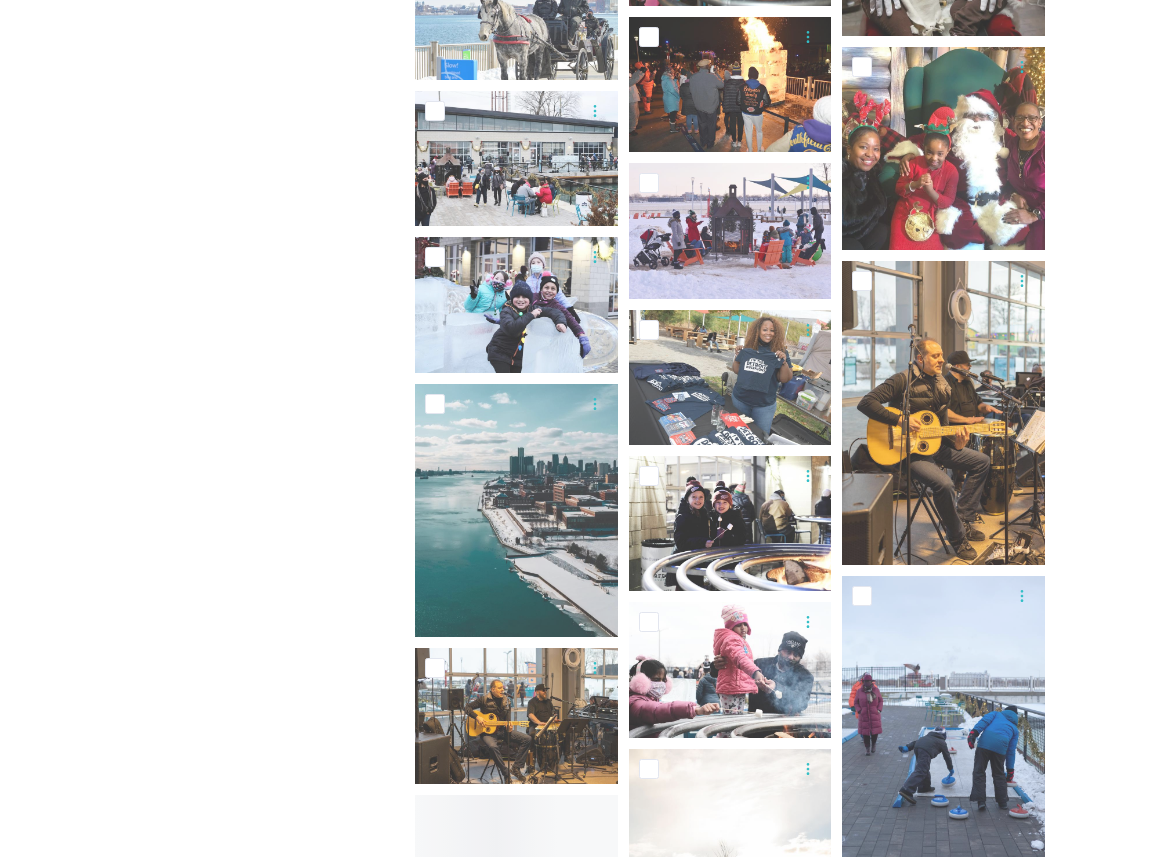 scroll, scrollTop: 3316, scrollLeft: 0, axis: vertical 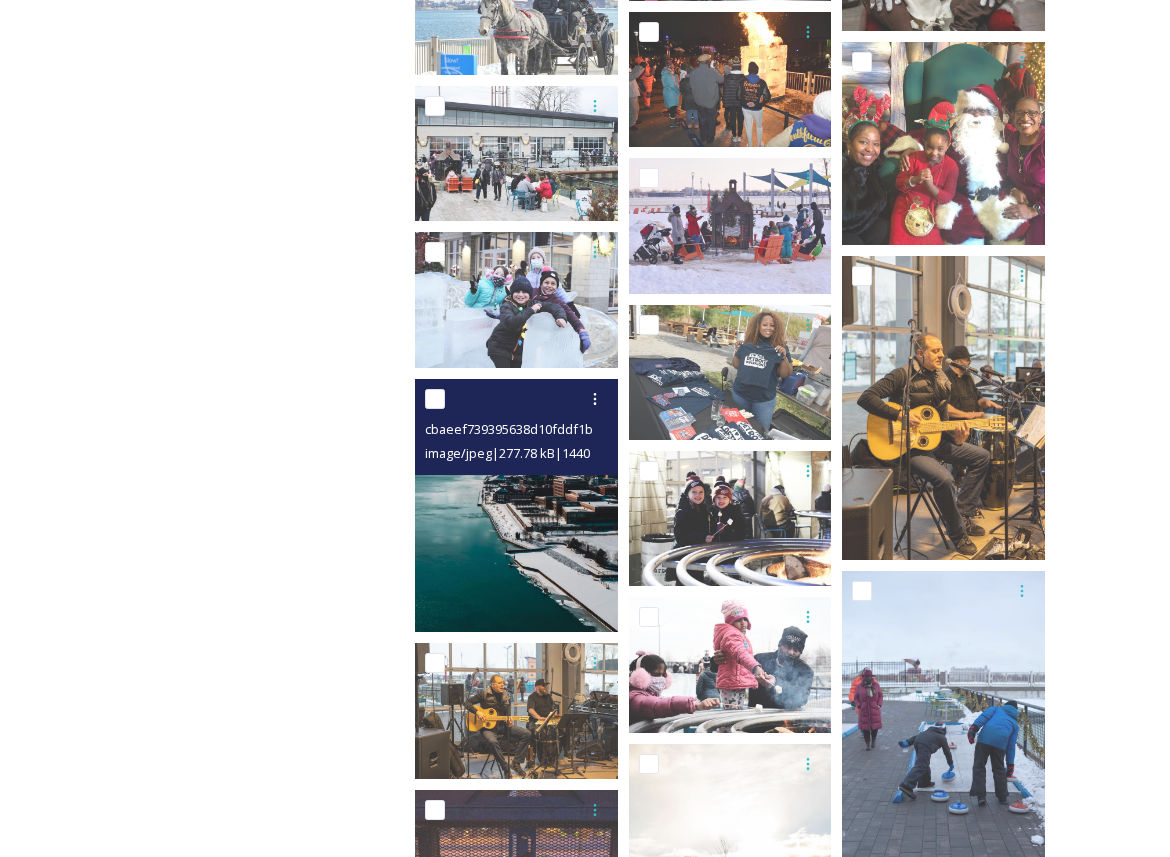 click at bounding box center (516, 505) 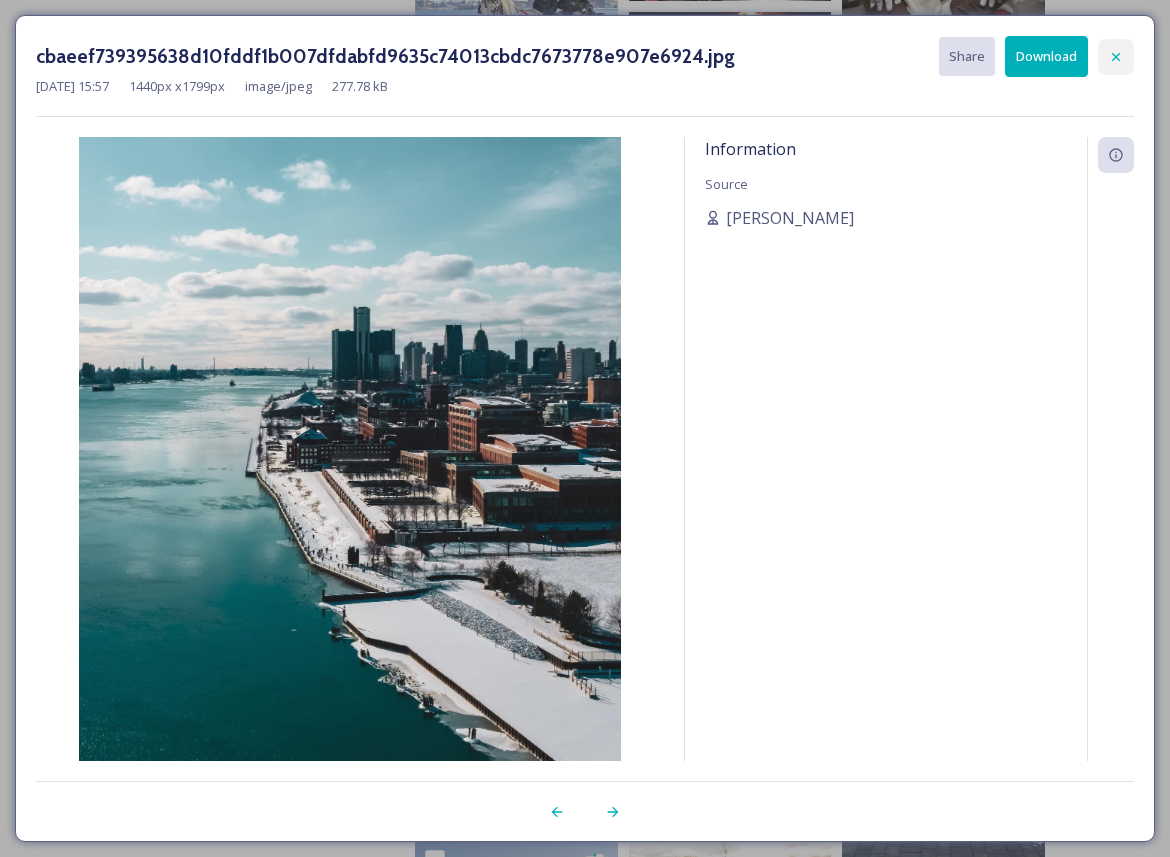 click 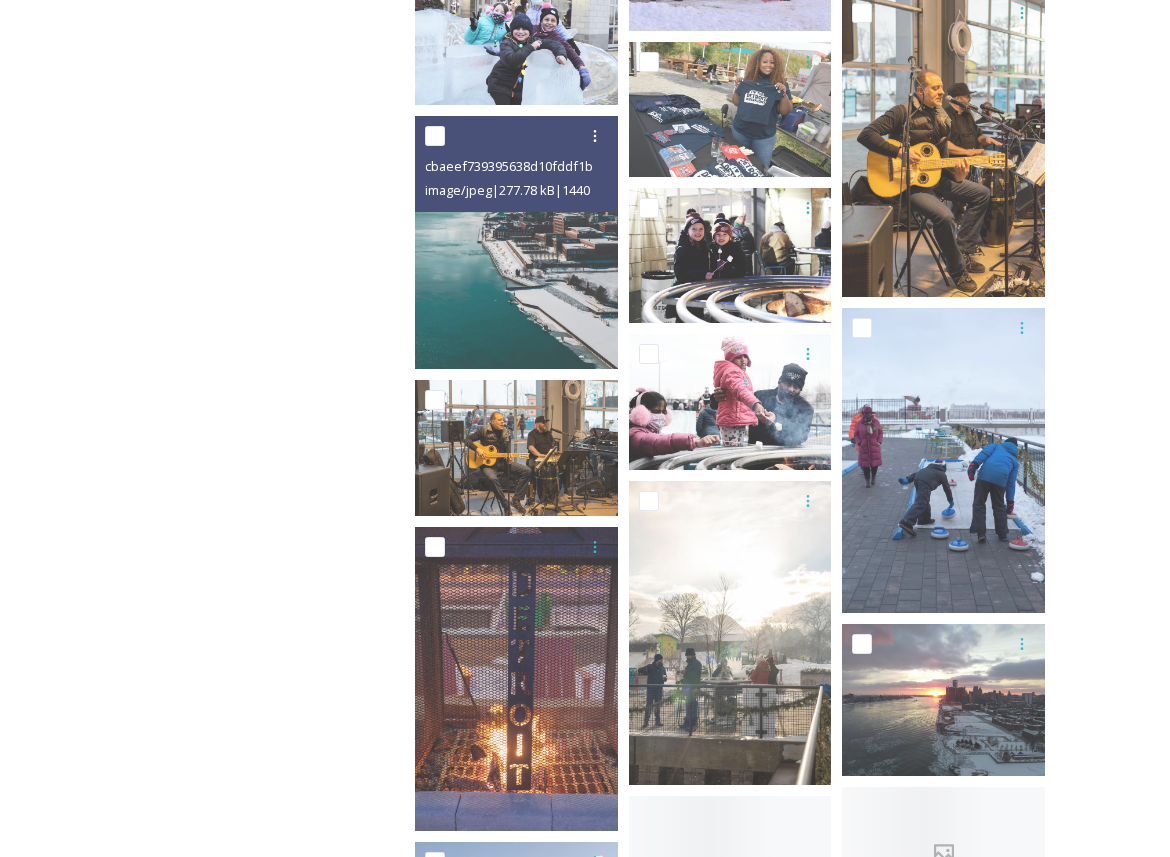 scroll, scrollTop: 3588, scrollLeft: 0, axis: vertical 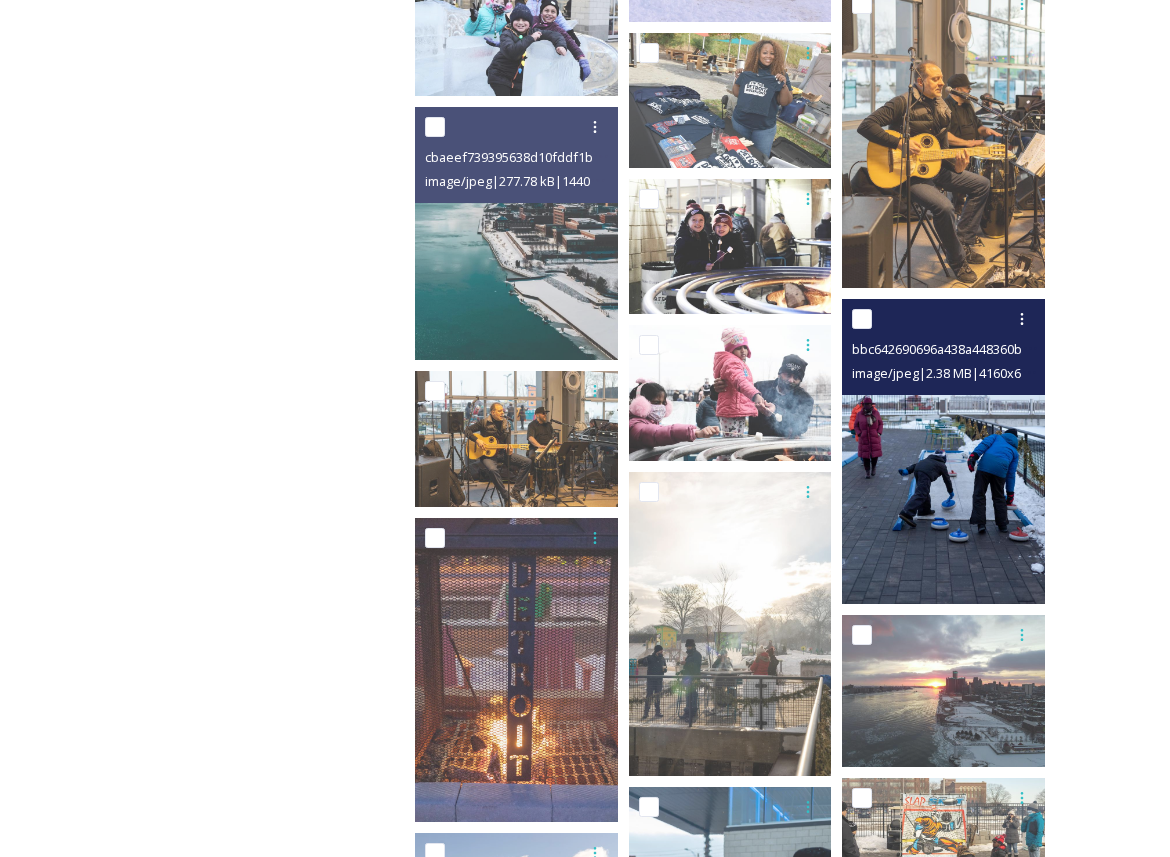click at bounding box center [943, 451] 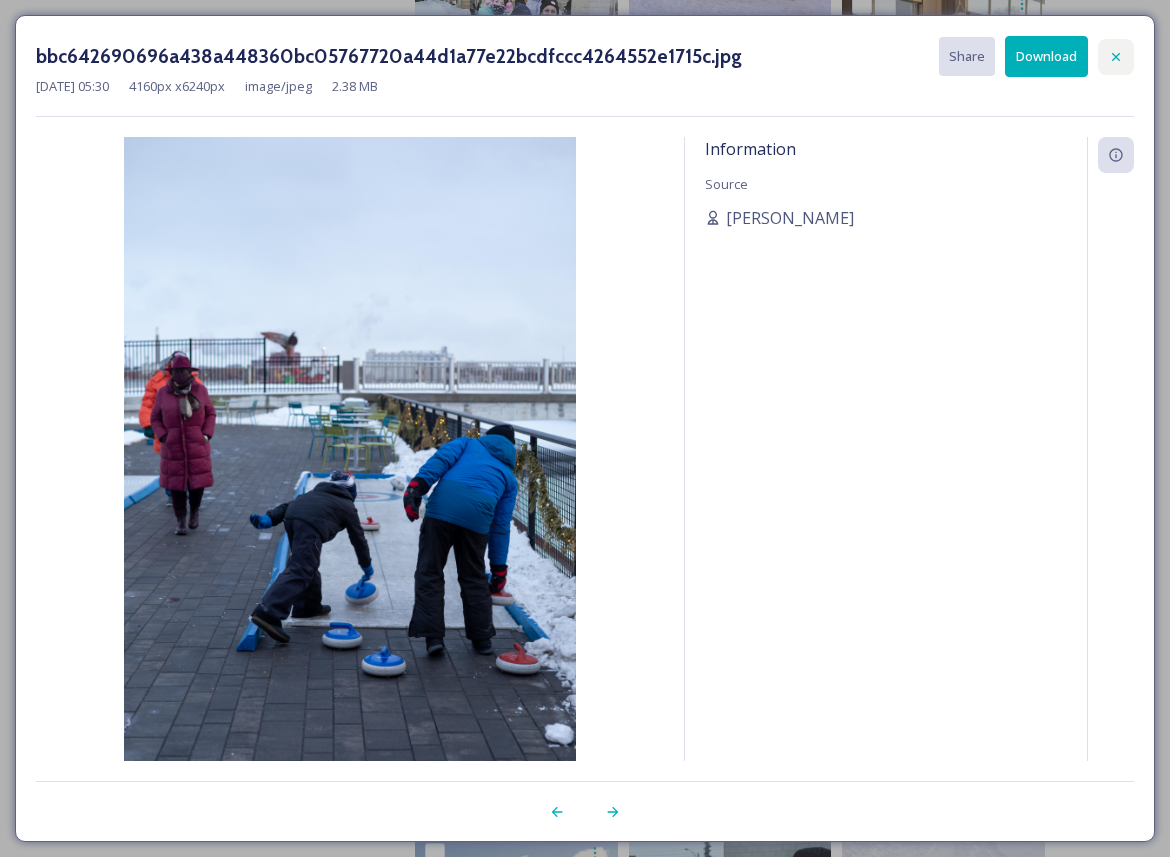 click at bounding box center (1116, 57) 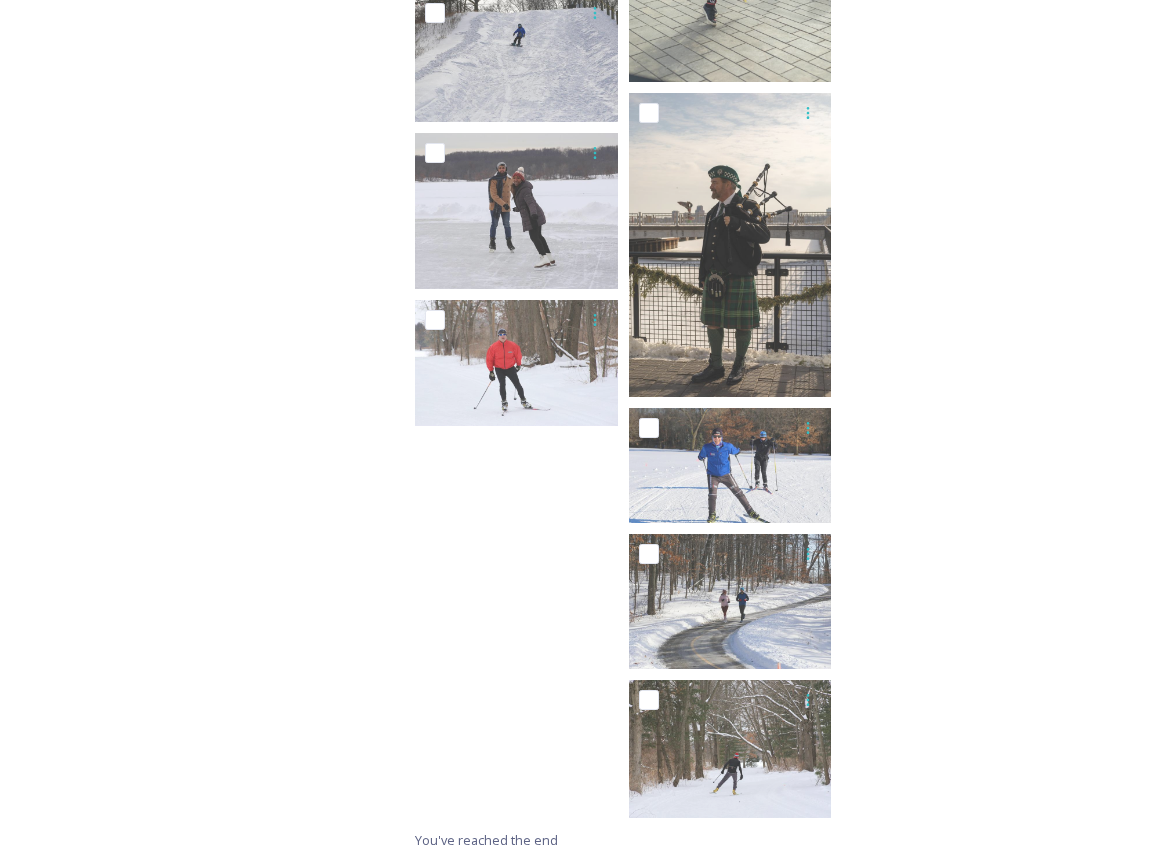 scroll, scrollTop: 5380, scrollLeft: 0, axis: vertical 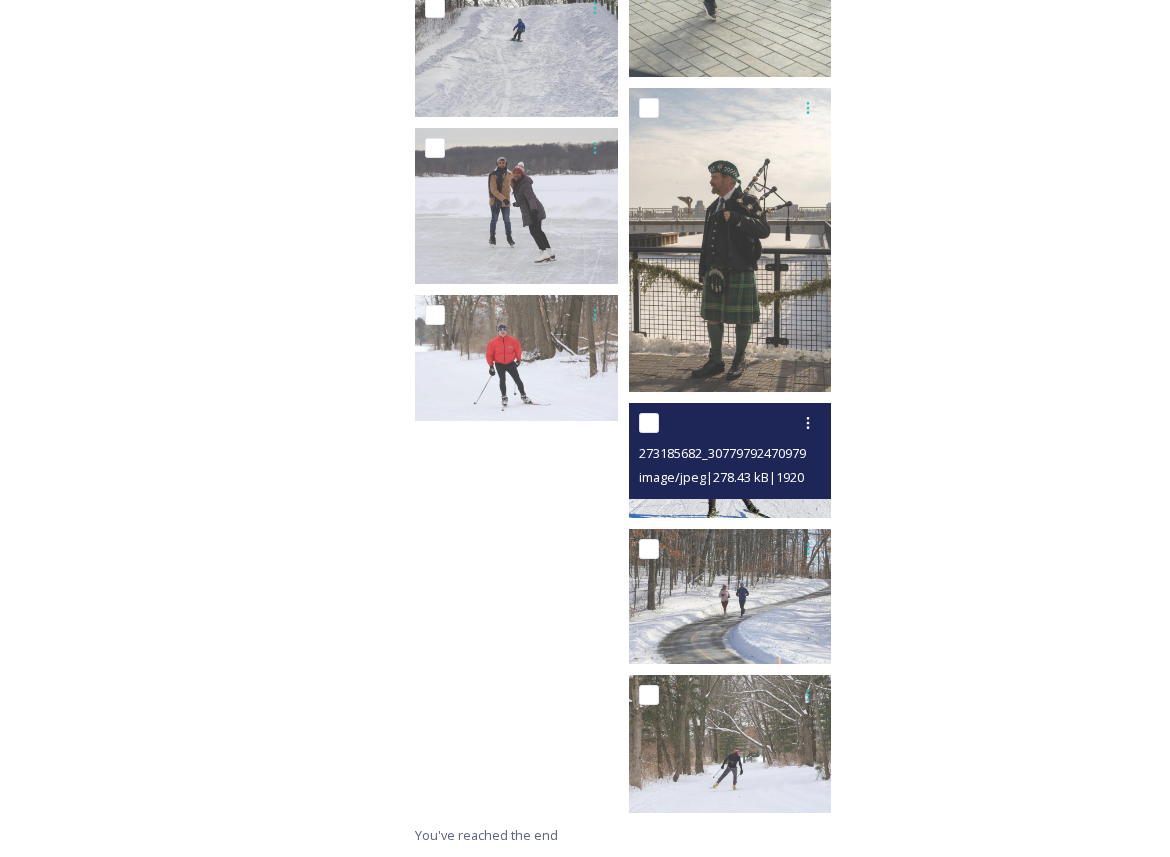 click on "image/jpeg  |  278.43 kB  |  1920  x  1080" at bounding box center [739, 477] 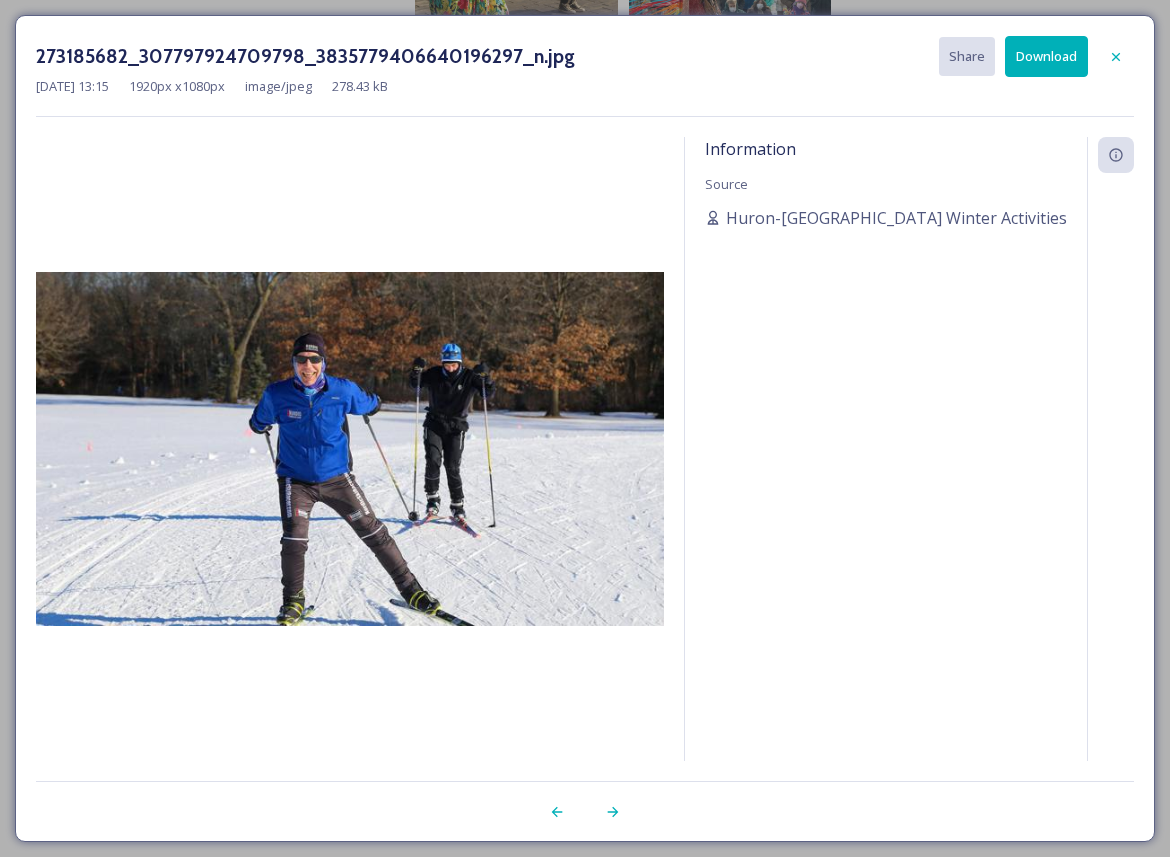 scroll, scrollTop: 5255, scrollLeft: 0, axis: vertical 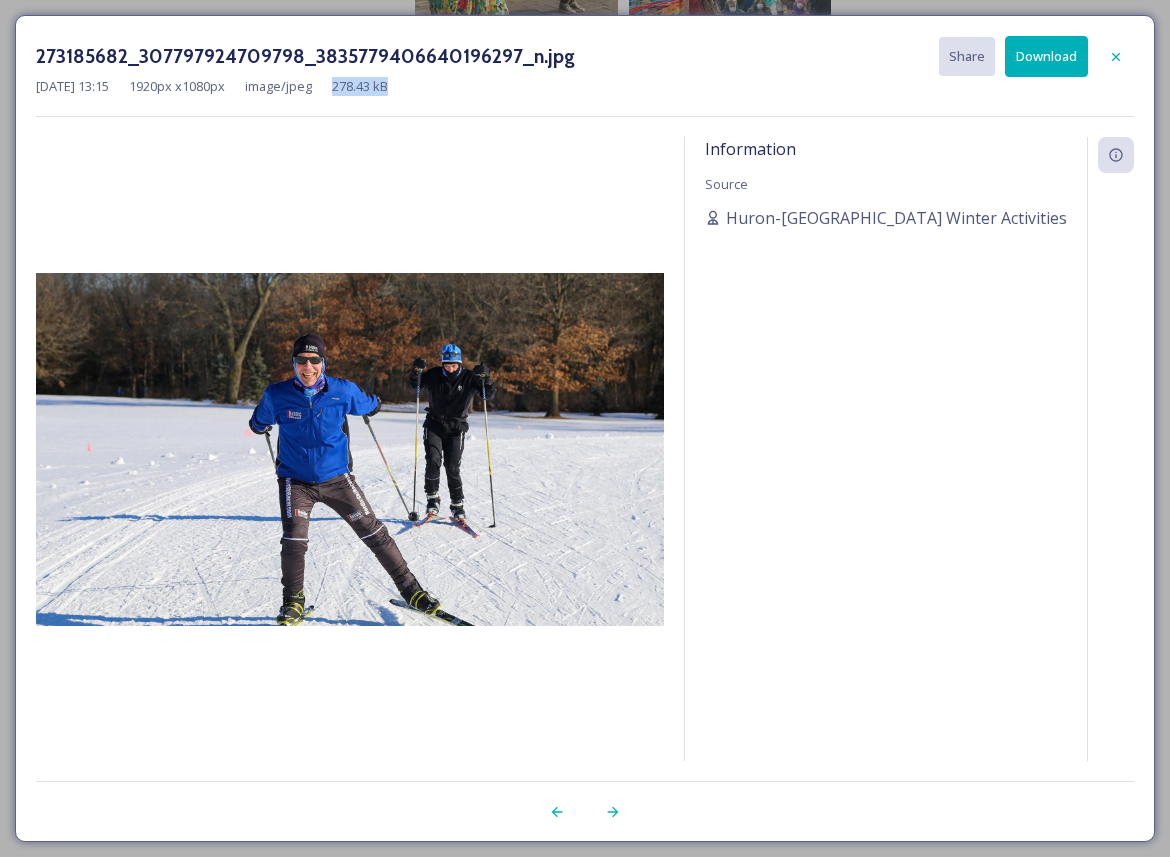 drag, startPoint x: 455, startPoint y: 86, endPoint x: 358, endPoint y: 81, distance: 97.128784 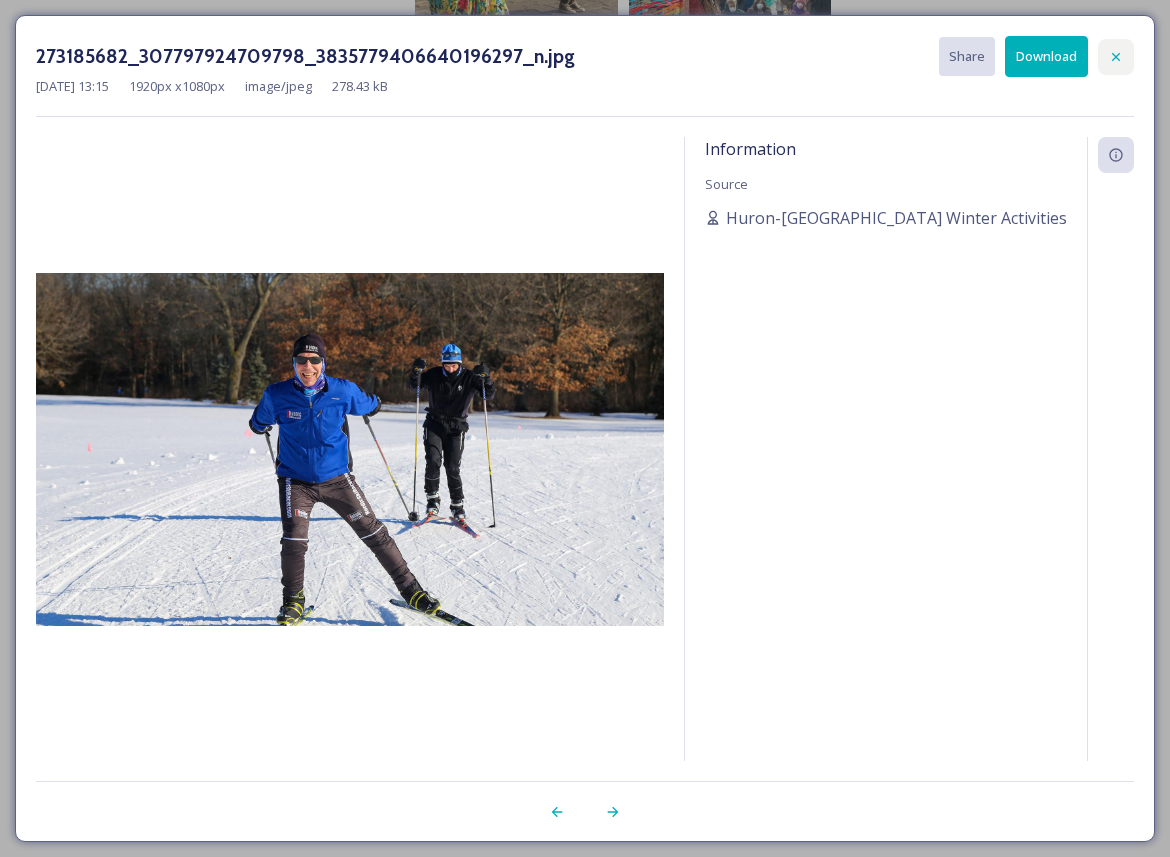 click 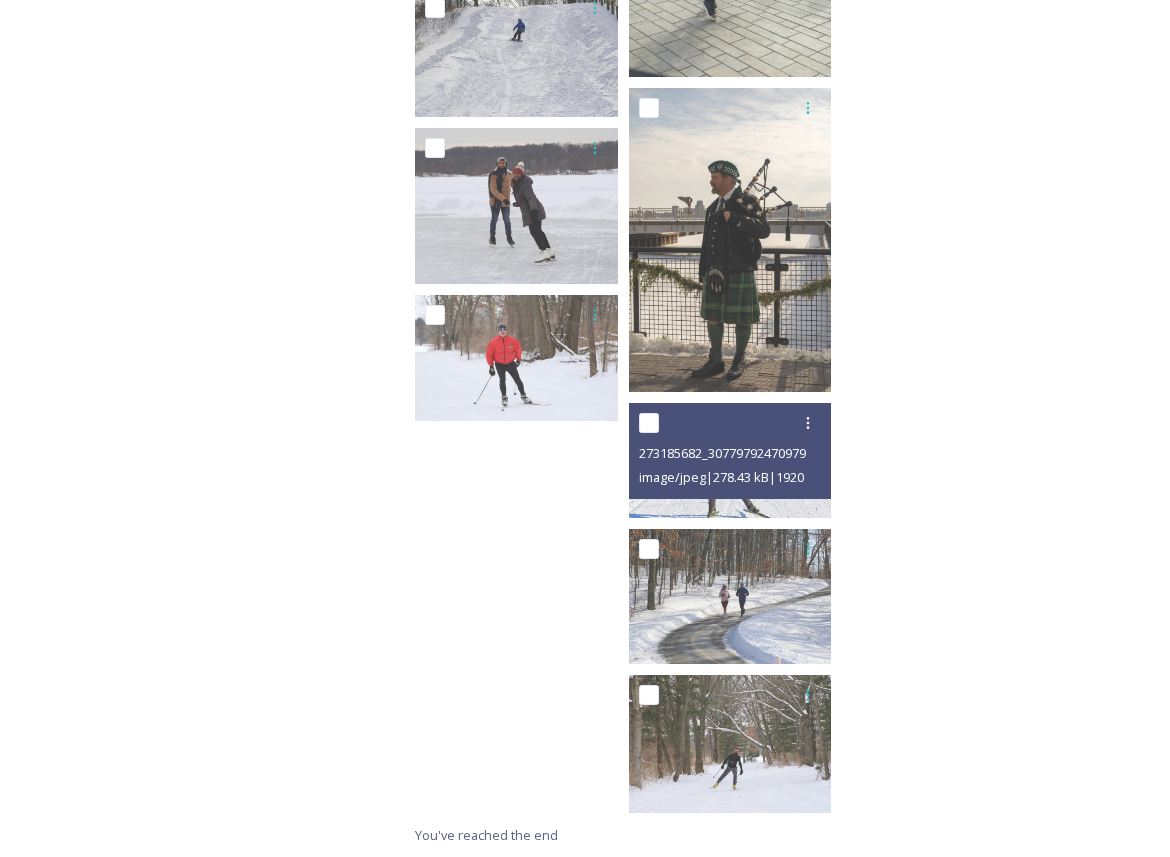 scroll, scrollTop: 0, scrollLeft: 0, axis: both 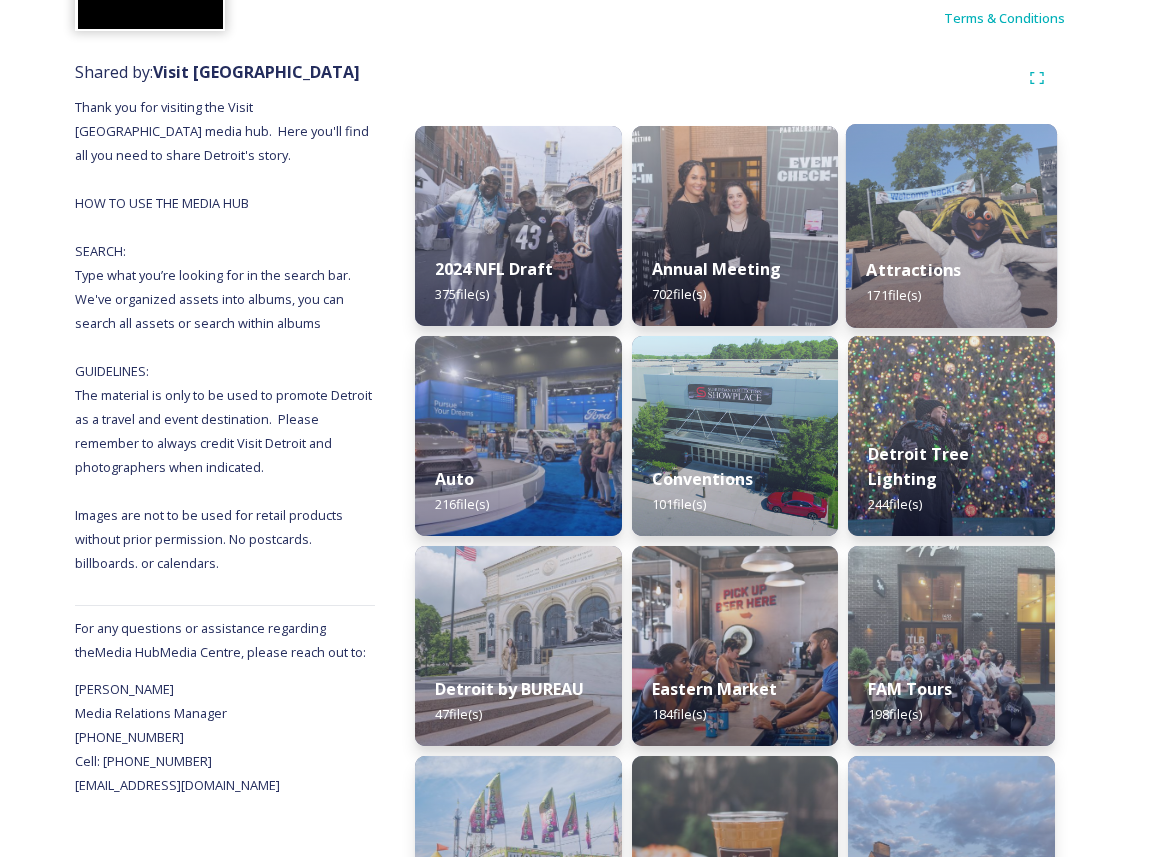 click at bounding box center (951, 226) 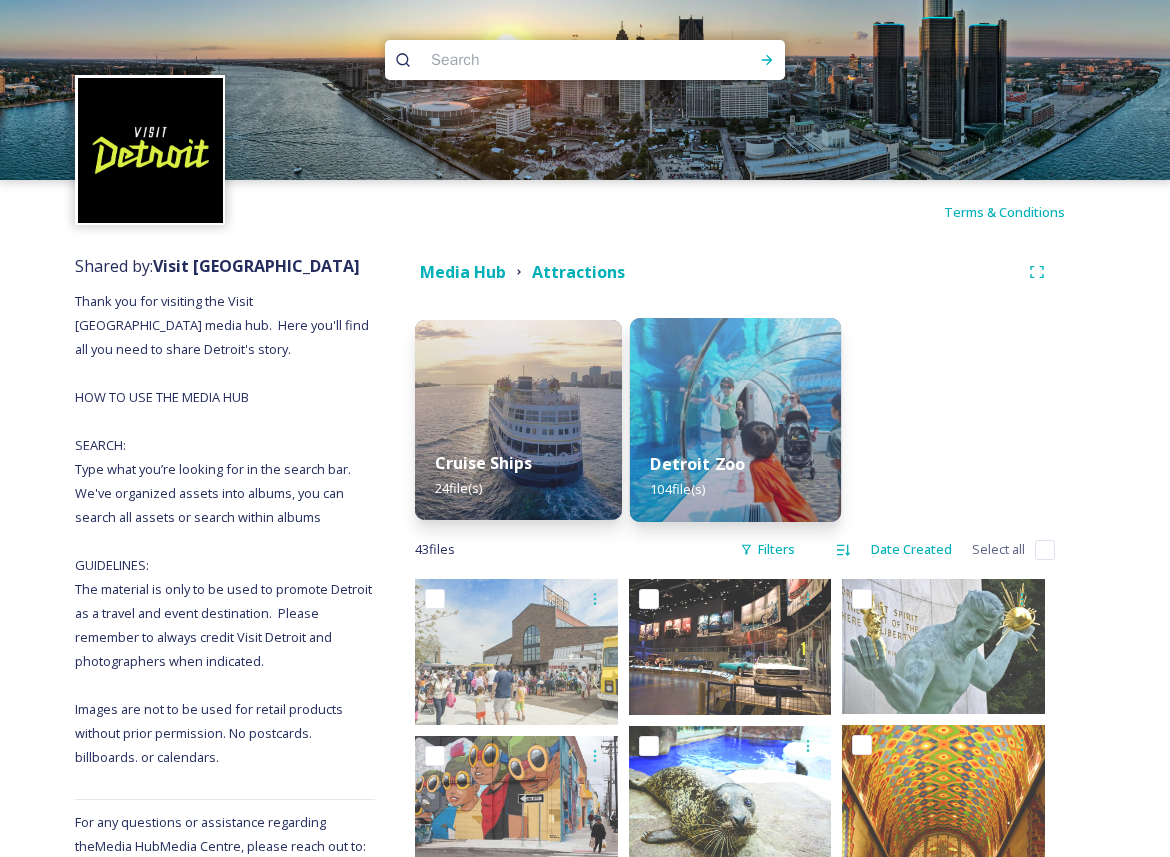 scroll, scrollTop: 2, scrollLeft: 0, axis: vertical 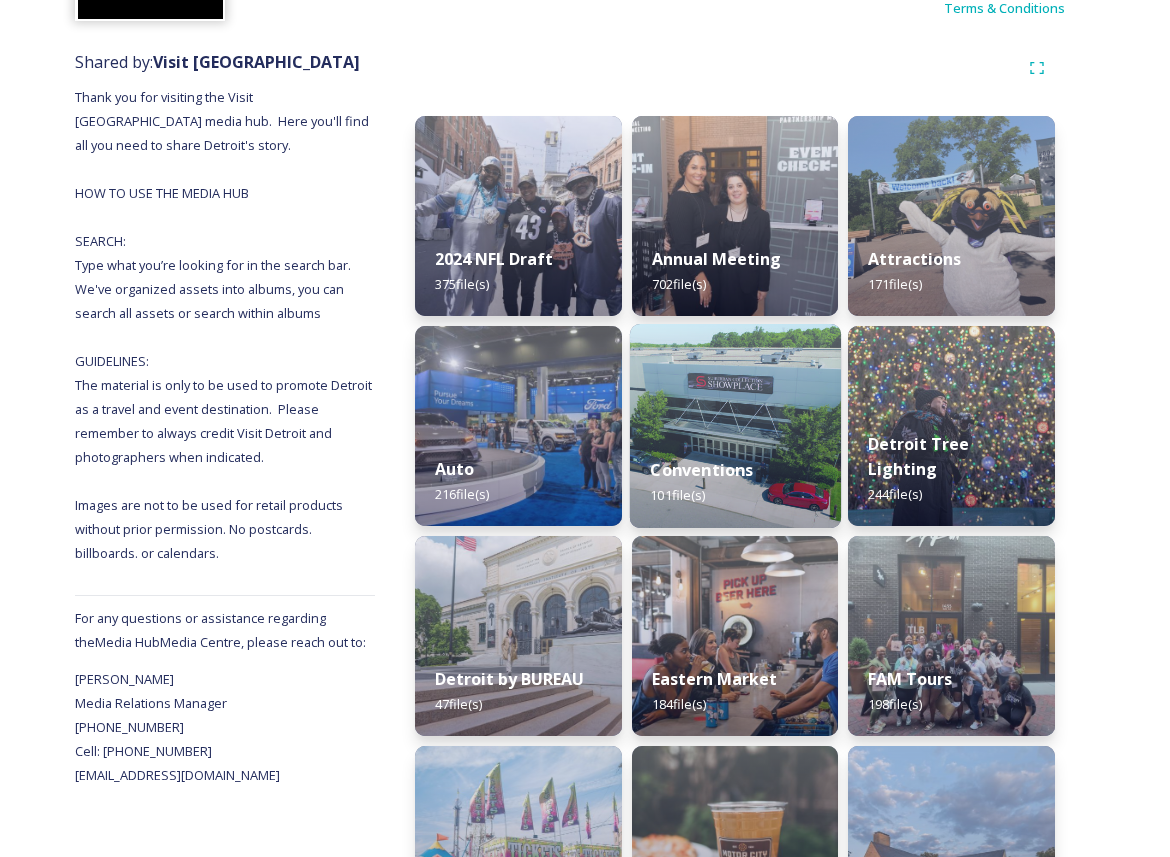 click at bounding box center [735, 426] 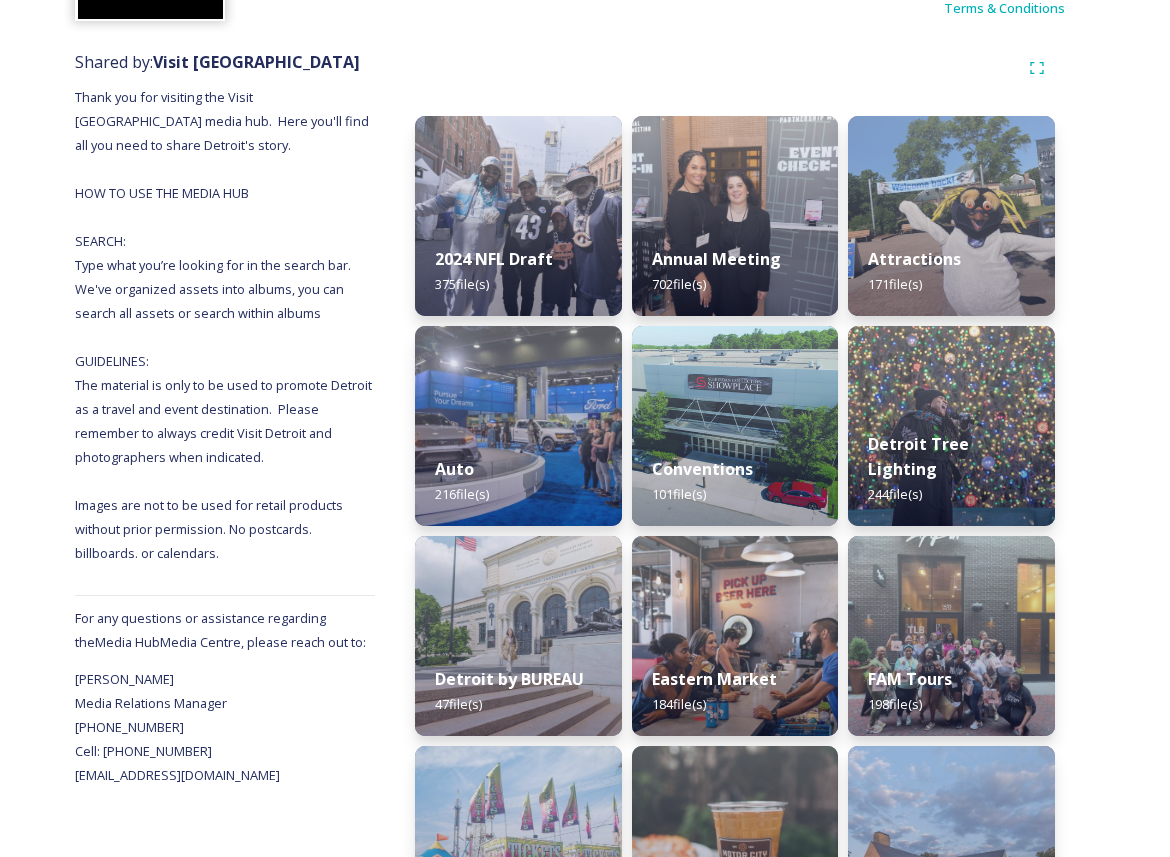 scroll, scrollTop: 0, scrollLeft: 0, axis: both 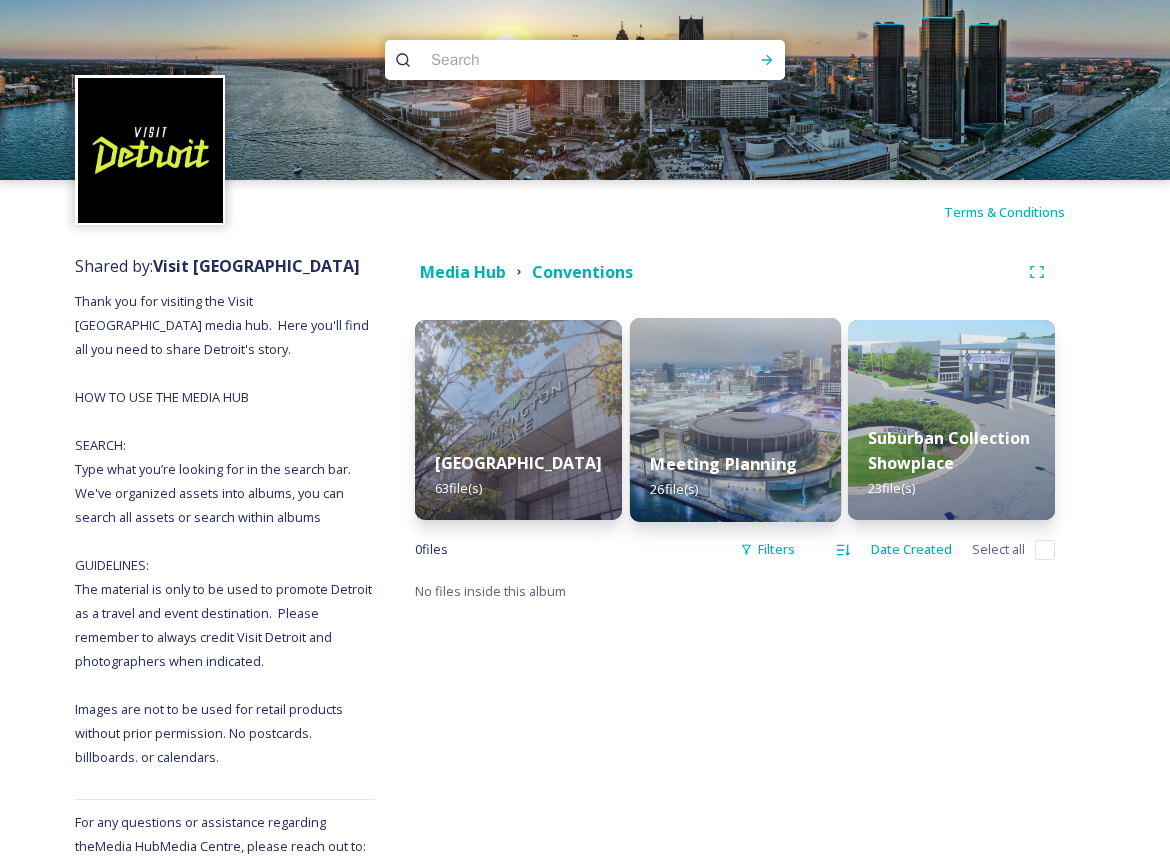 click at bounding box center [735, 420] 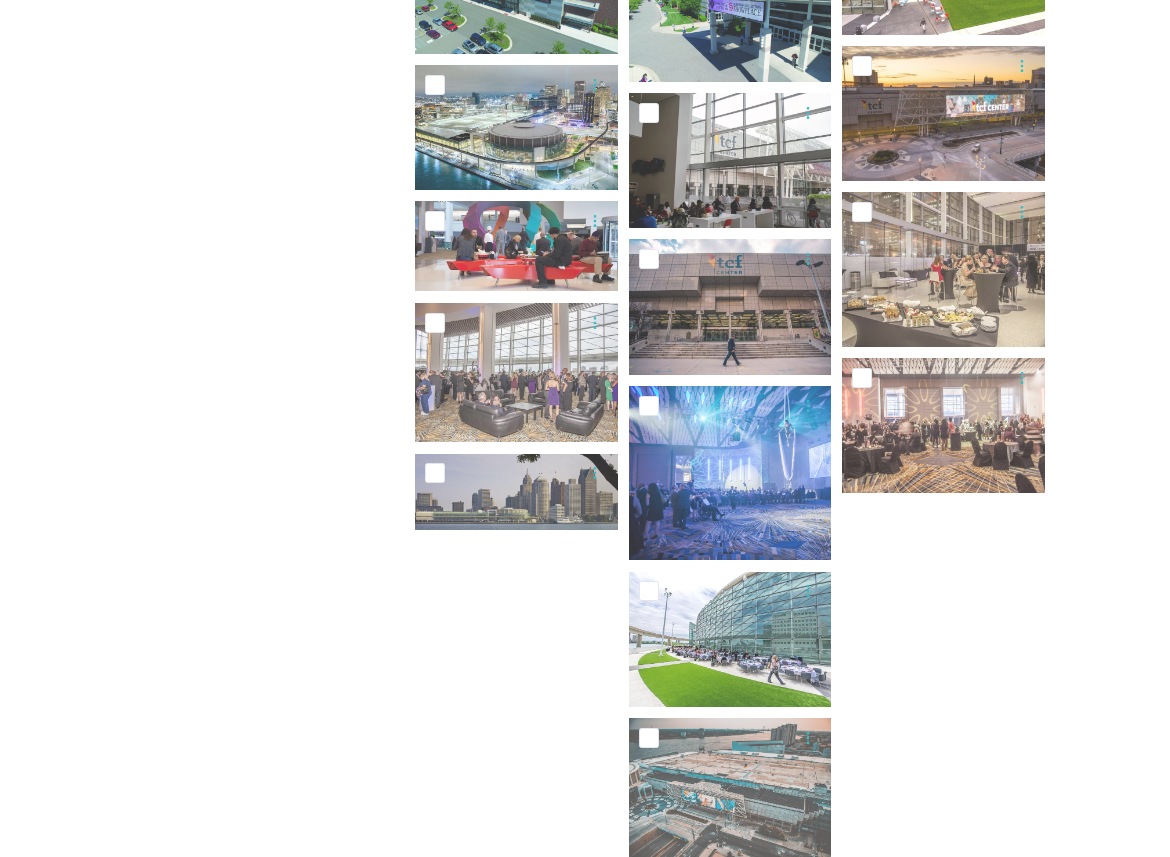 scroll, scrollTop: 1022, scrollLeft: 0, axis: vertical 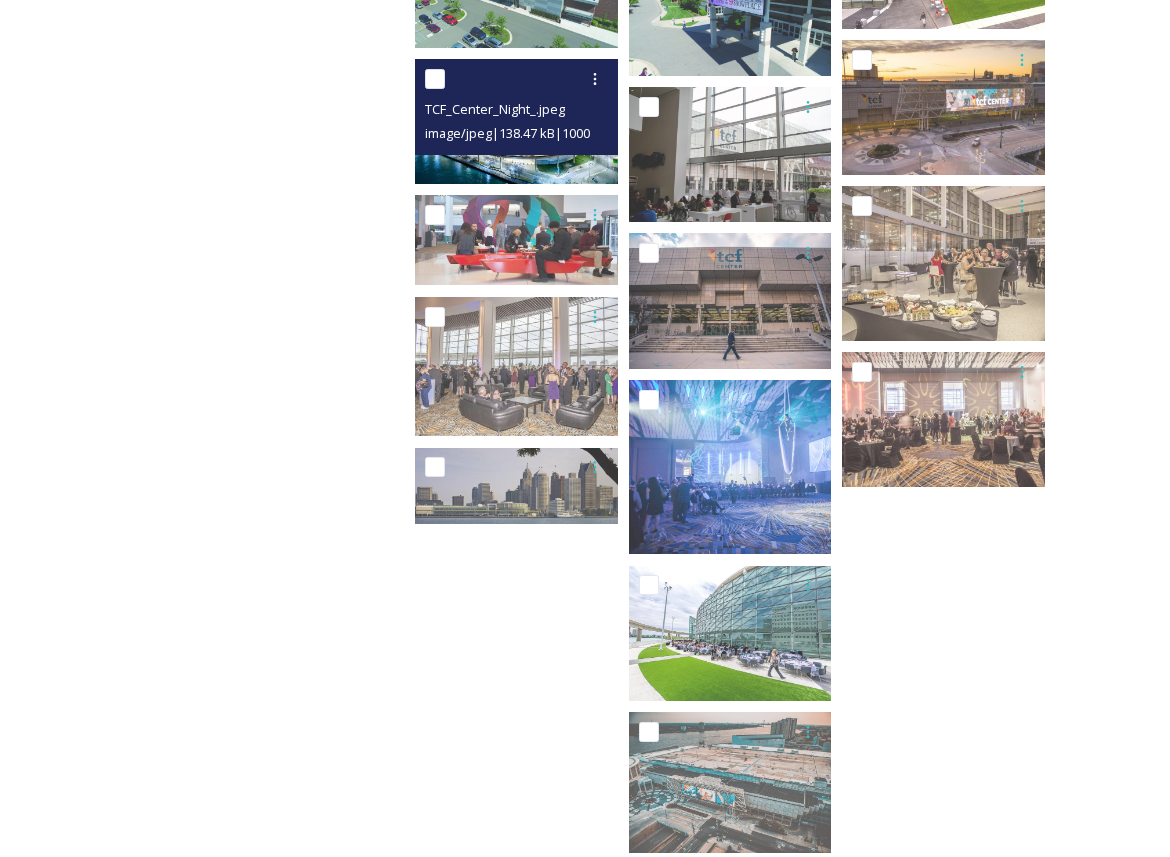 click on "image/jpeg  |  138.47 kB  |  1000  x  613" at bounding box center [519, 133] 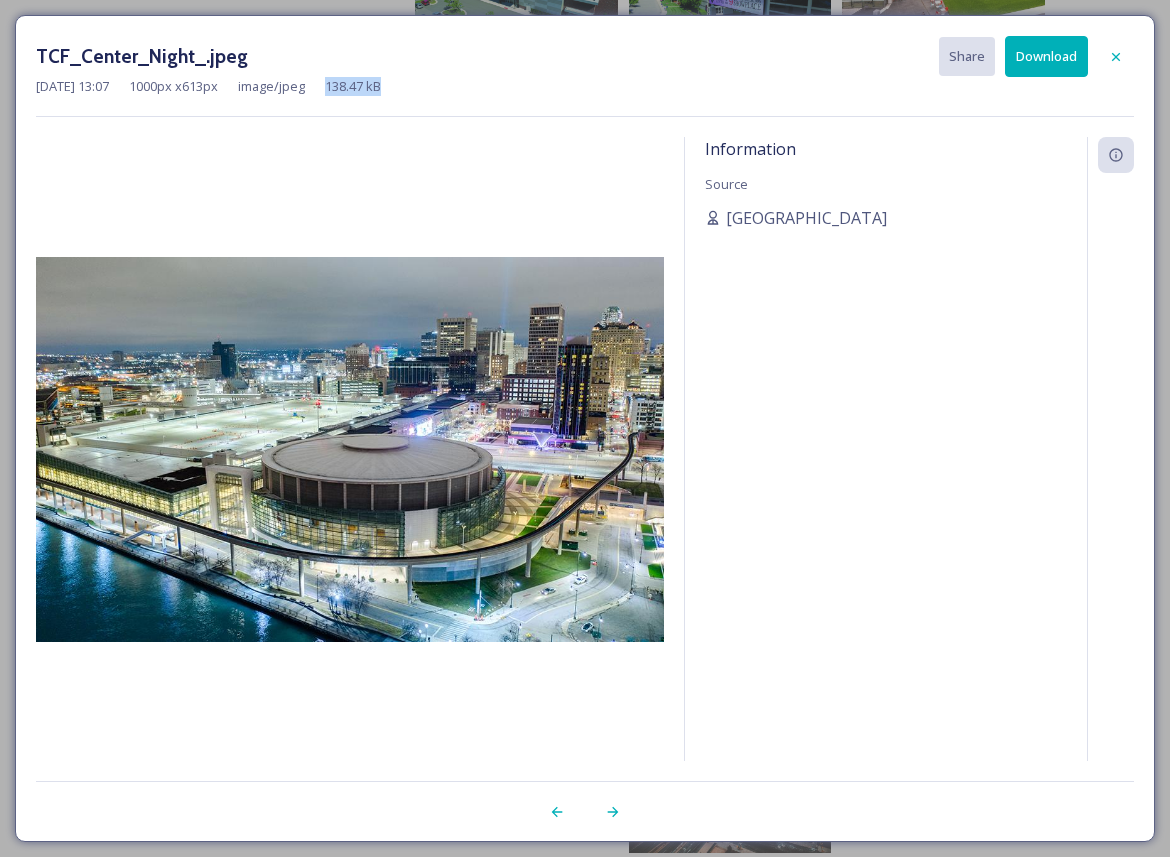 drag, startPoint x: 433, startPoint y: 84, endPoint x: 356, endPoint y: 89, distance: 77.16217 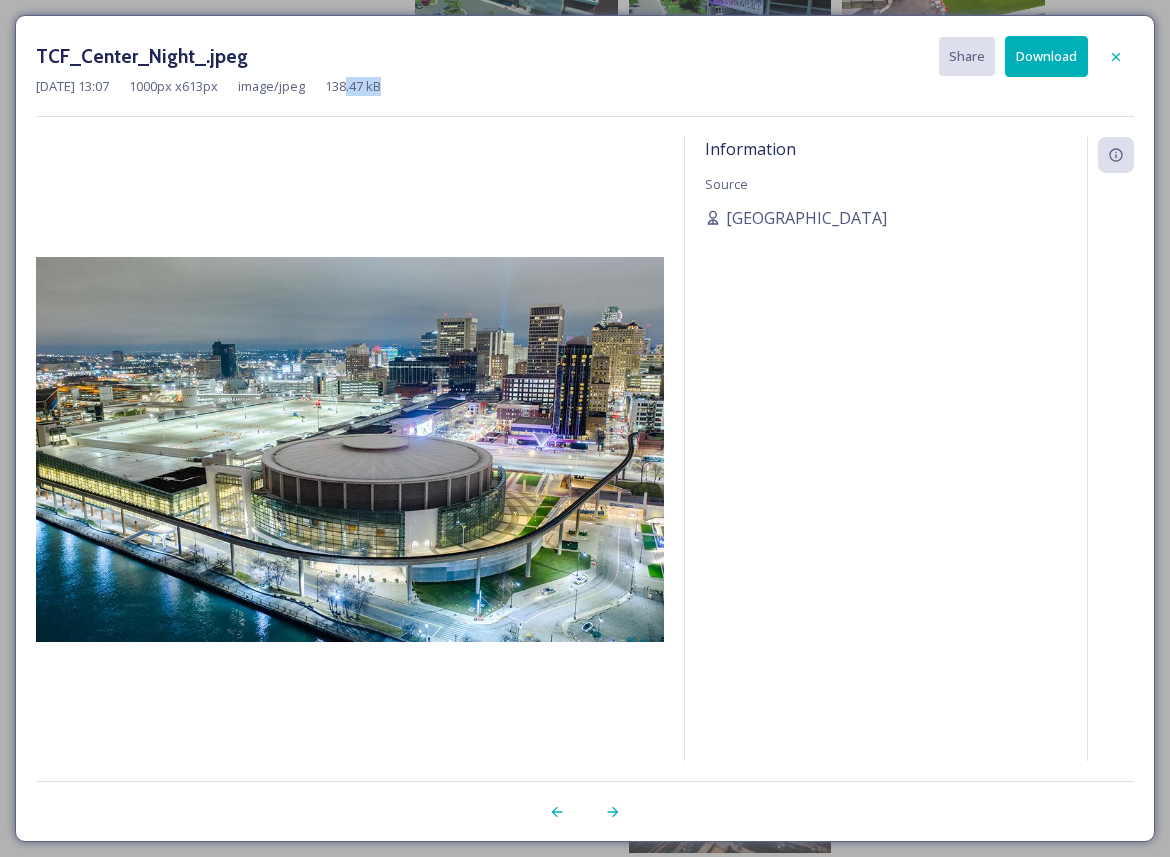 drag, startPoint x: 433, startPoint y: 85, endPoint x: 385, endPoint y: 87, distance: 48.04165 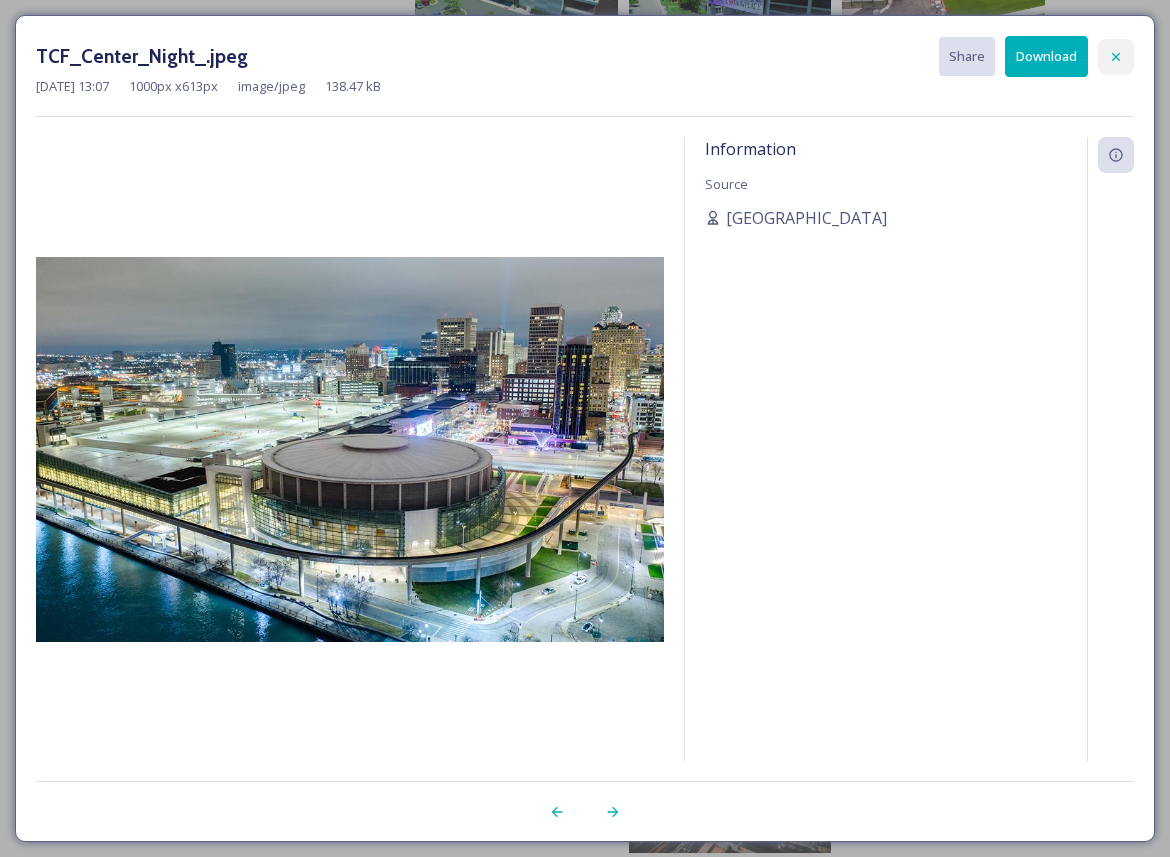 click 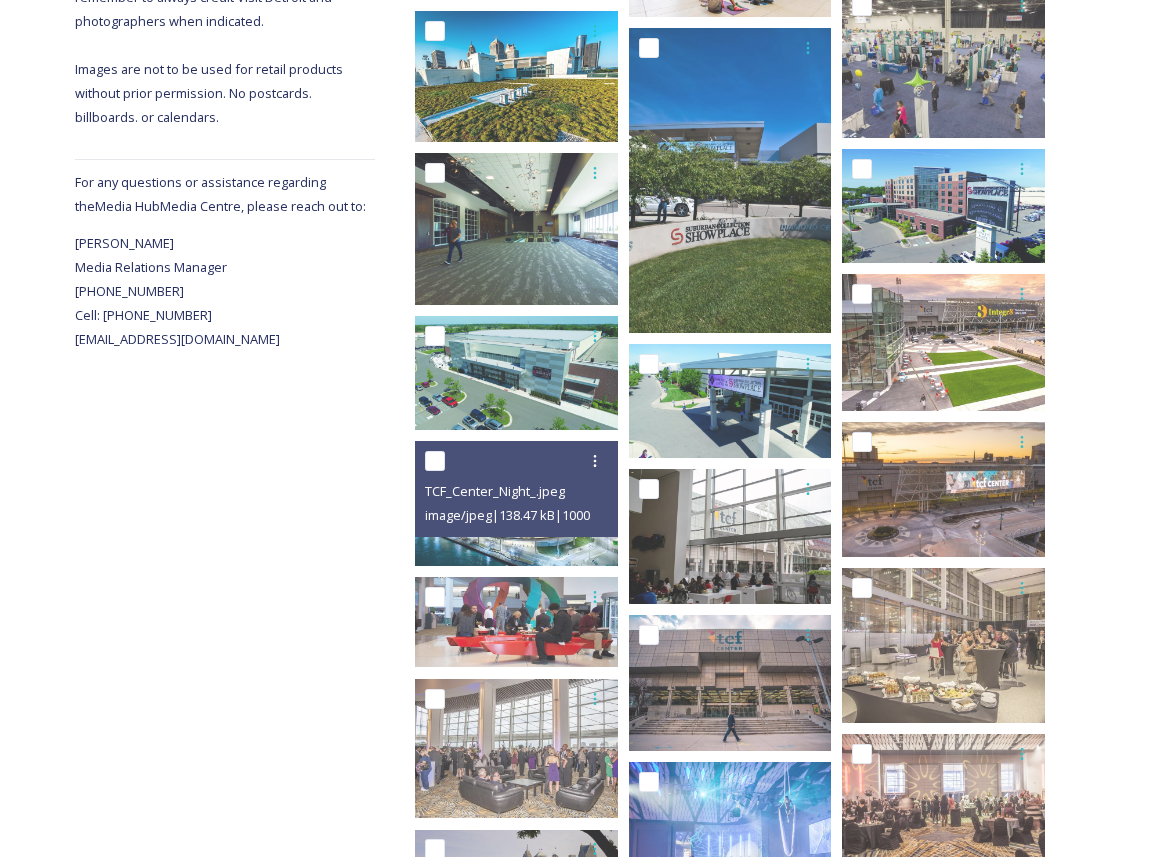 scroll, scrollTop: 639, scrollLeft: 0, axis: vertical 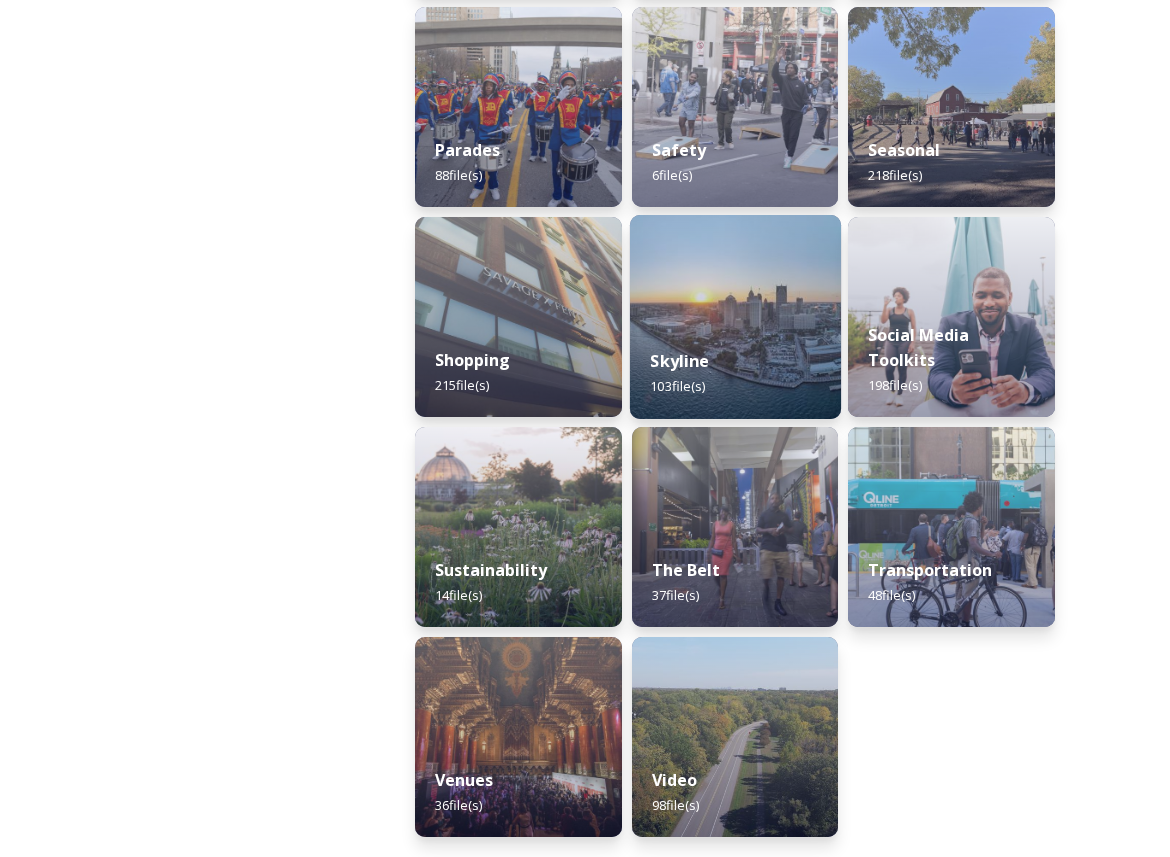 click at bounding box center [735, 317] 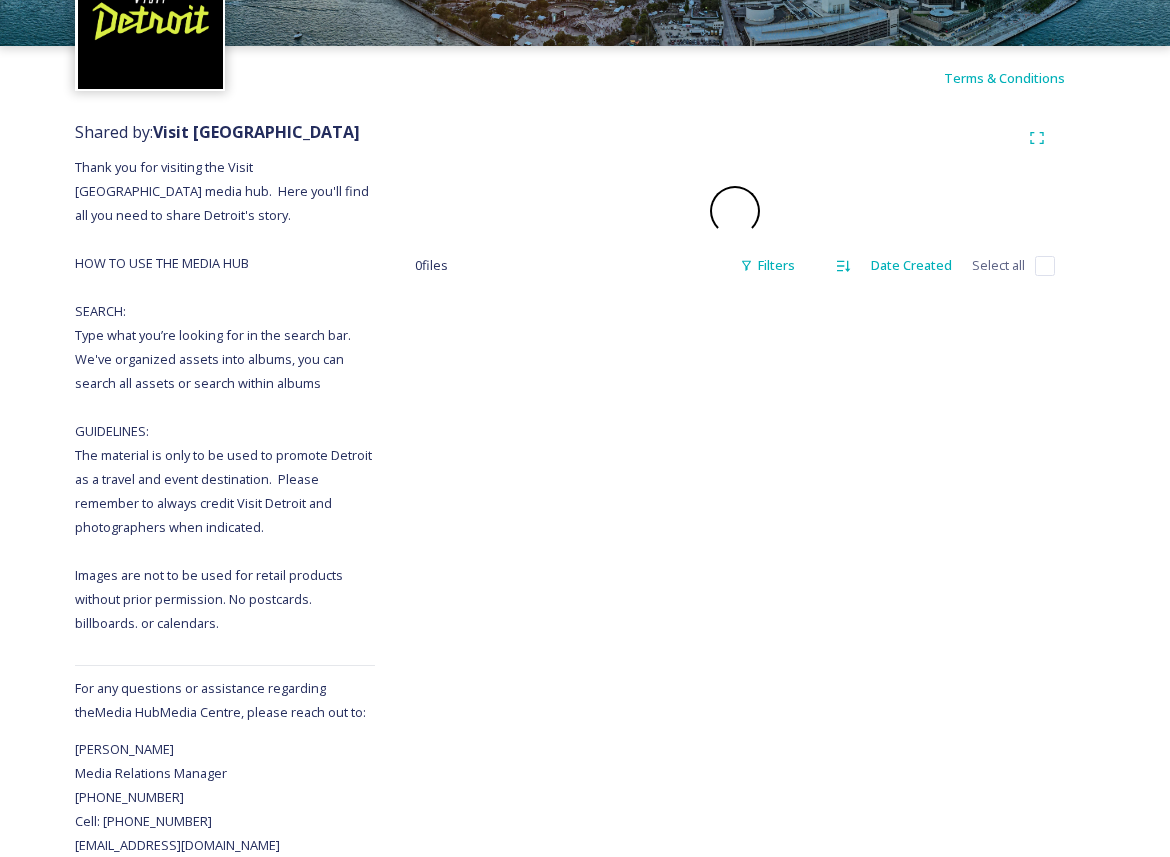 scroll, scrollTop: 0, scrollLeft: 0, axis: both 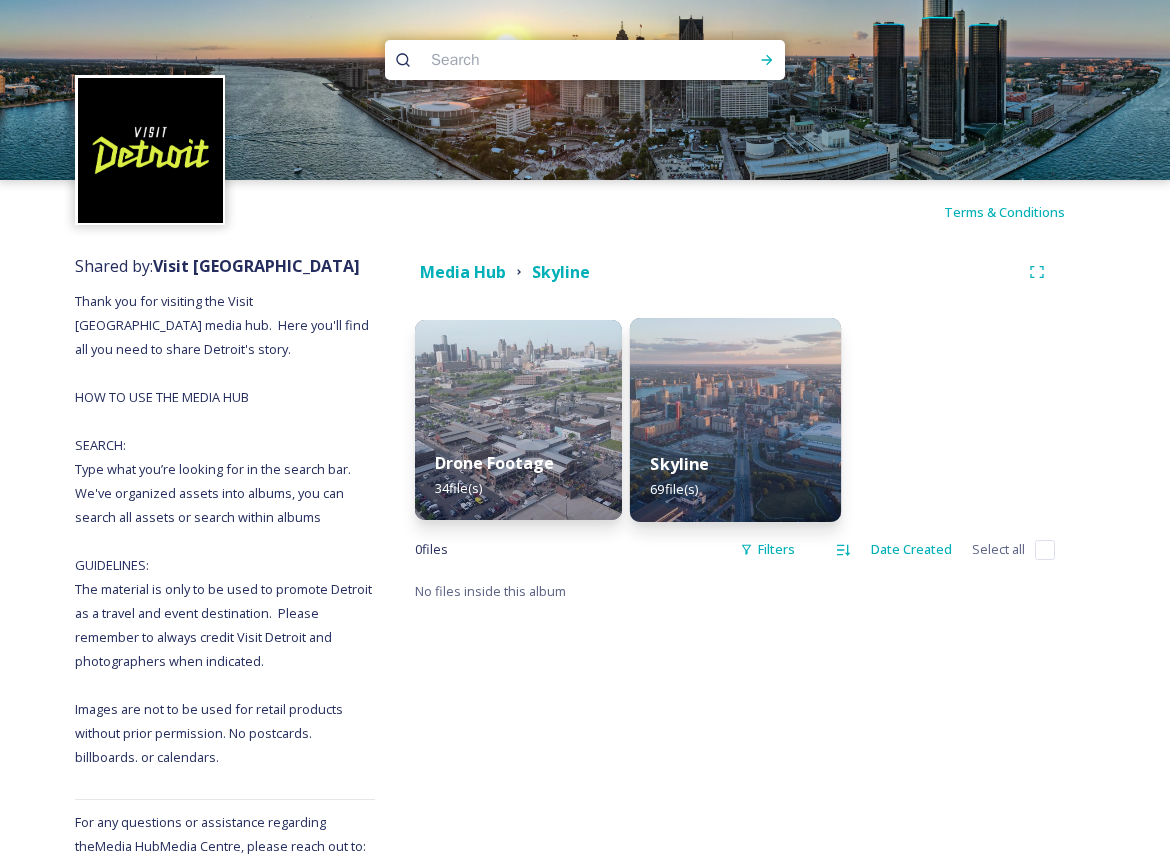 click on "Skyline 69  file(s)" at bounding box center [735, 476] 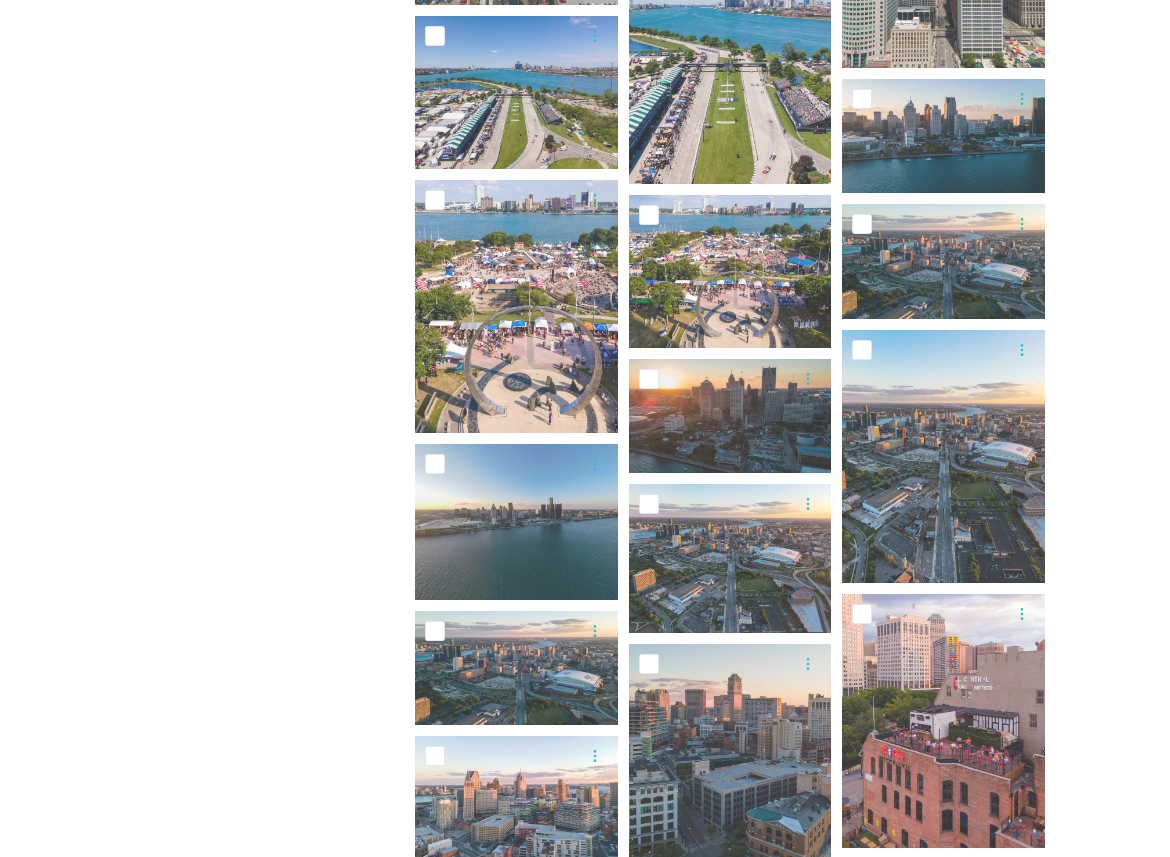 scroll, scrollTop: 3784, scrollLeft: 0, axis: vertical 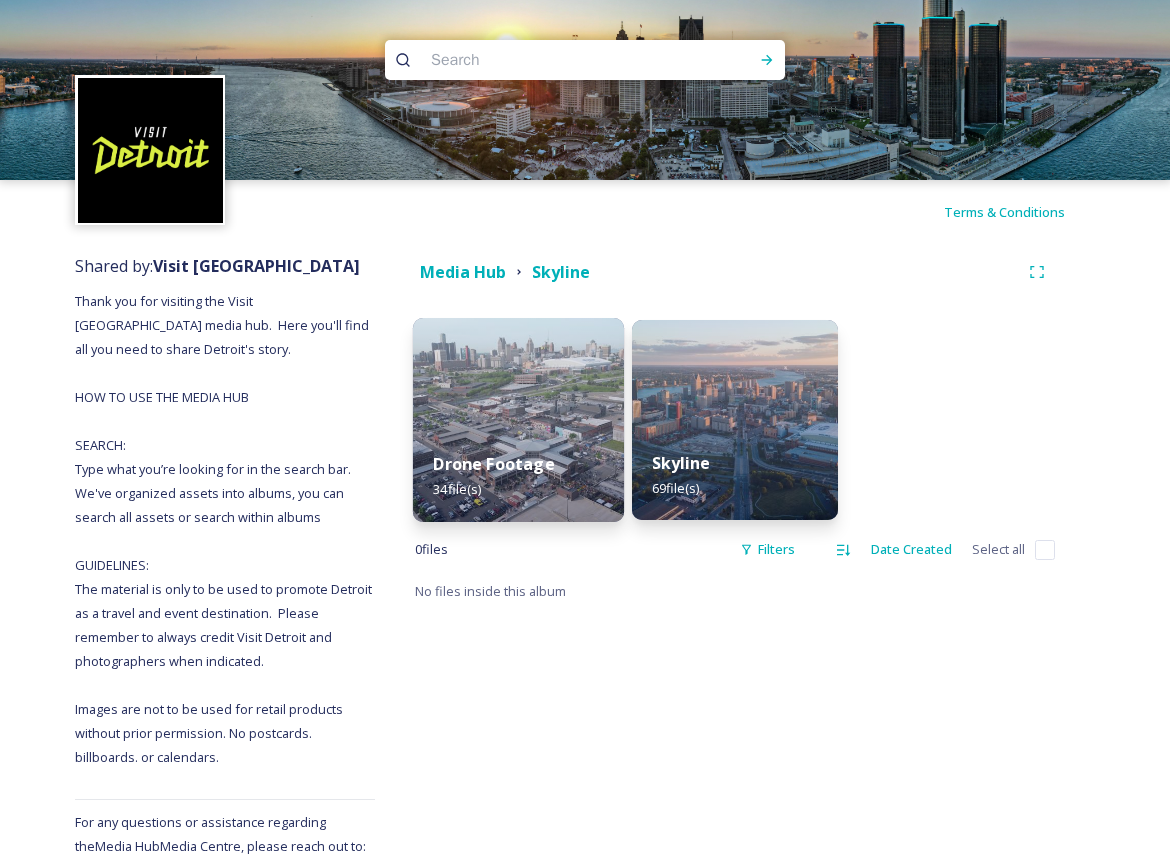 click at bounding box center (518, 420) 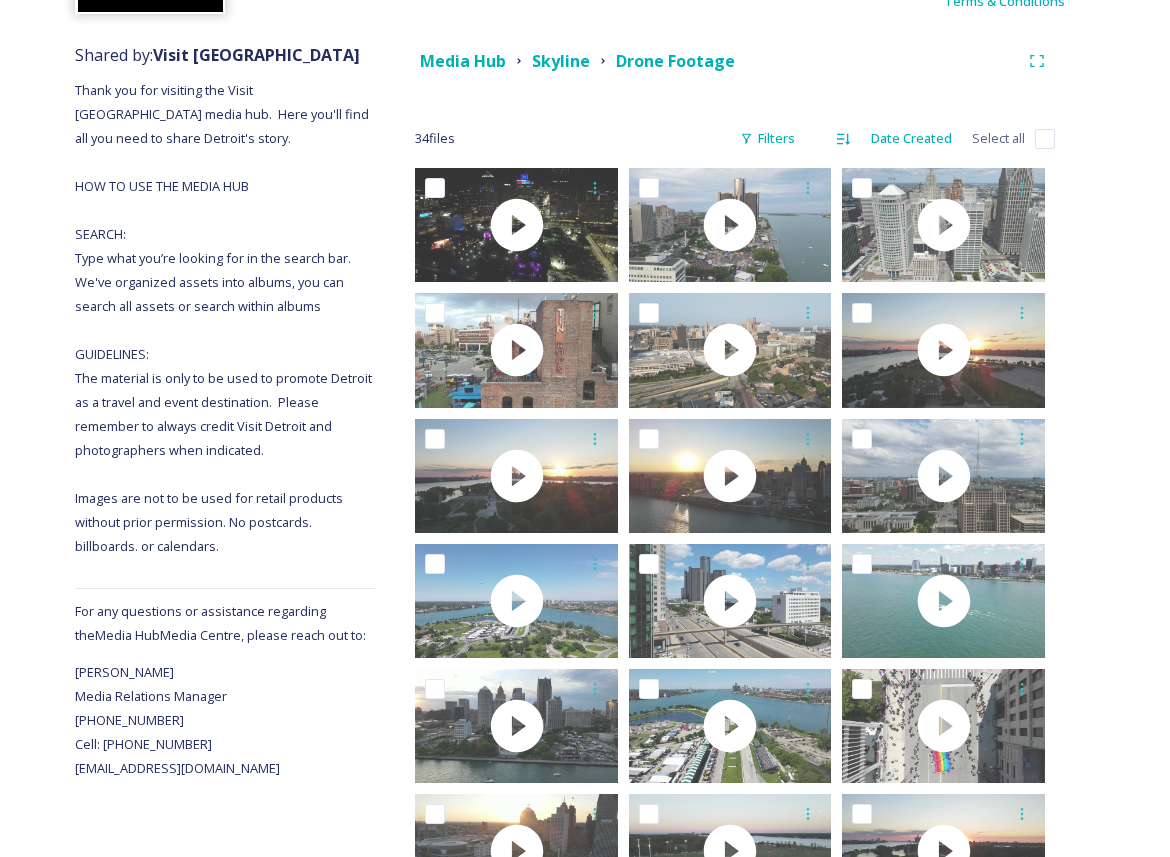 scroll, scrollTop: 216, scrollLeft: 0, axis: vertical 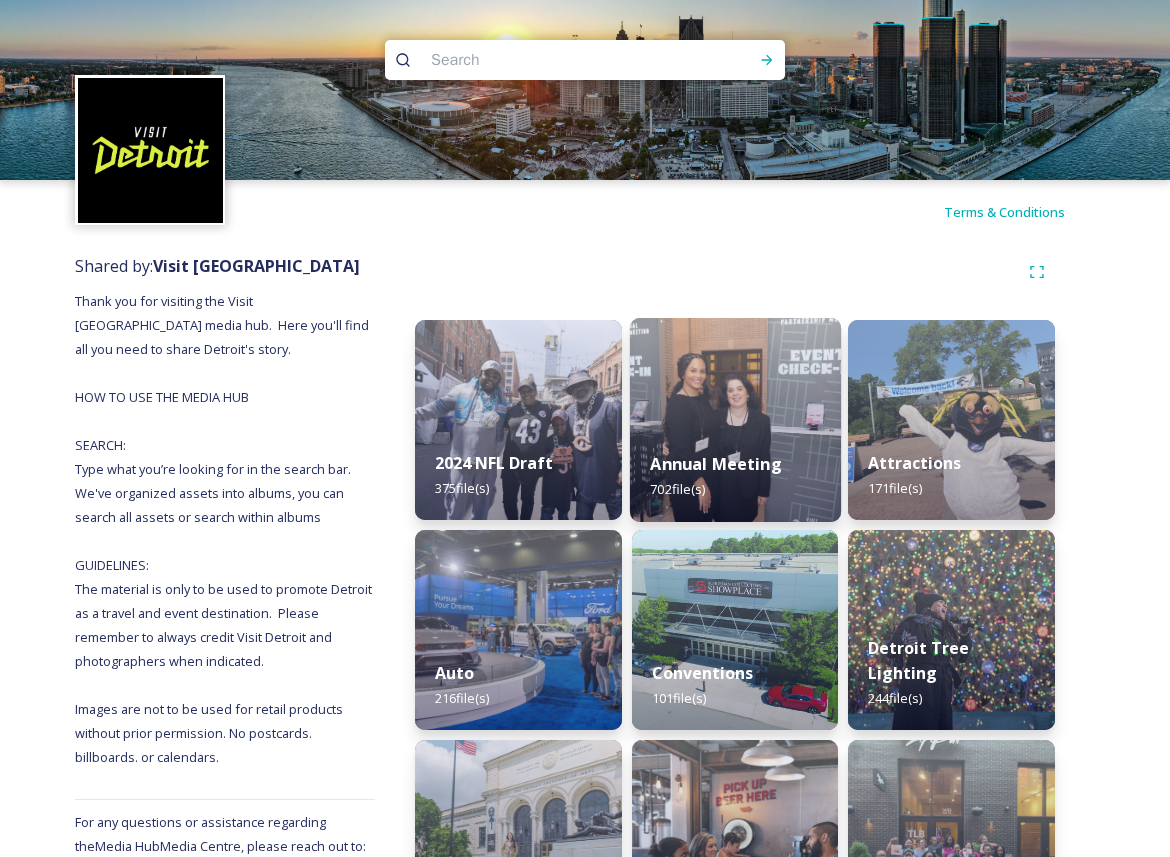 click at bounding box center (735, 420) 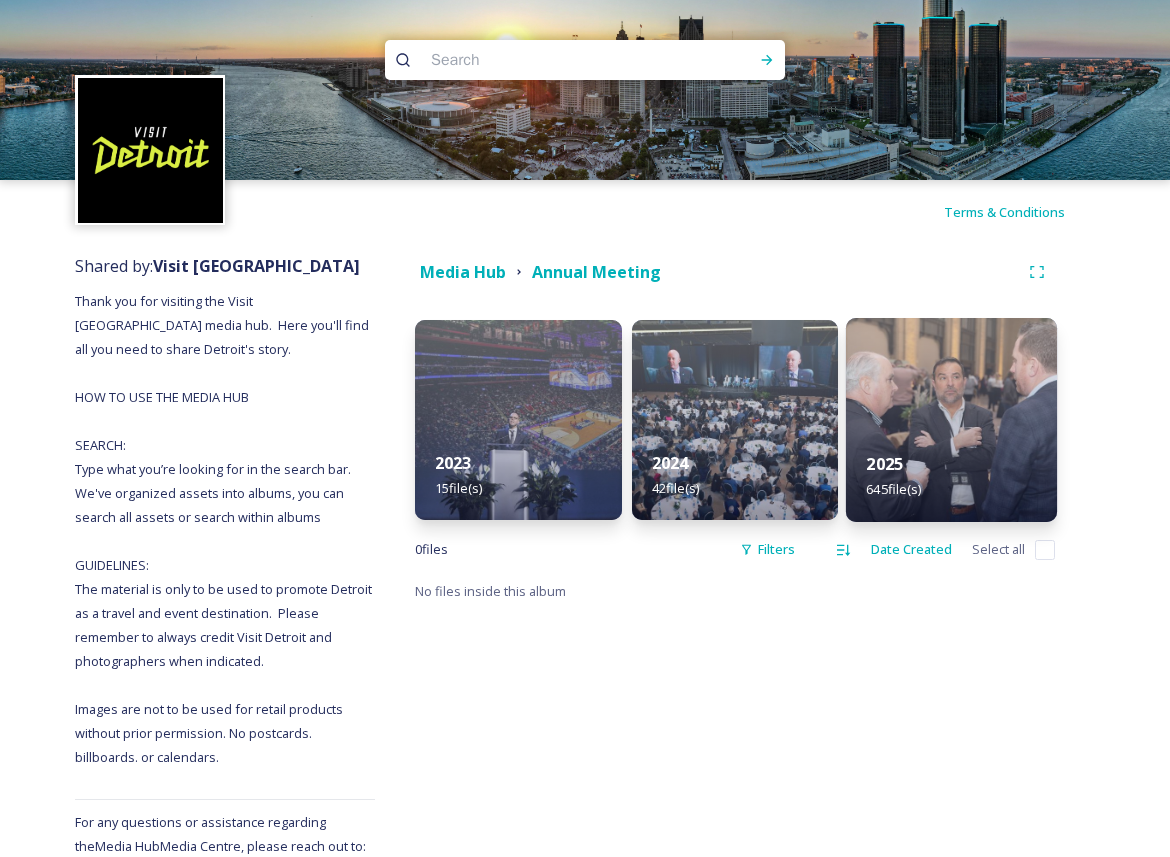 click at bounding box center [951, 420] 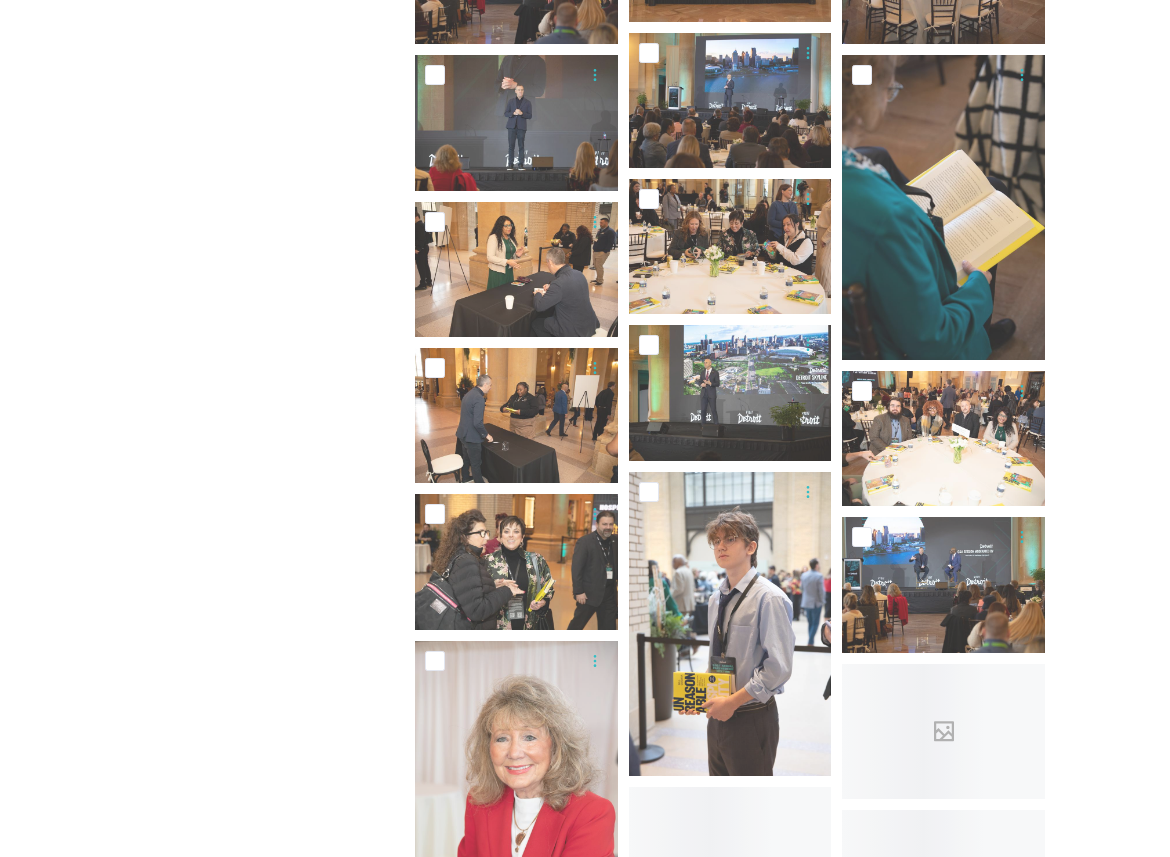scroll, scrollTop: 2424, scrollLeft: 0, axis: vertical 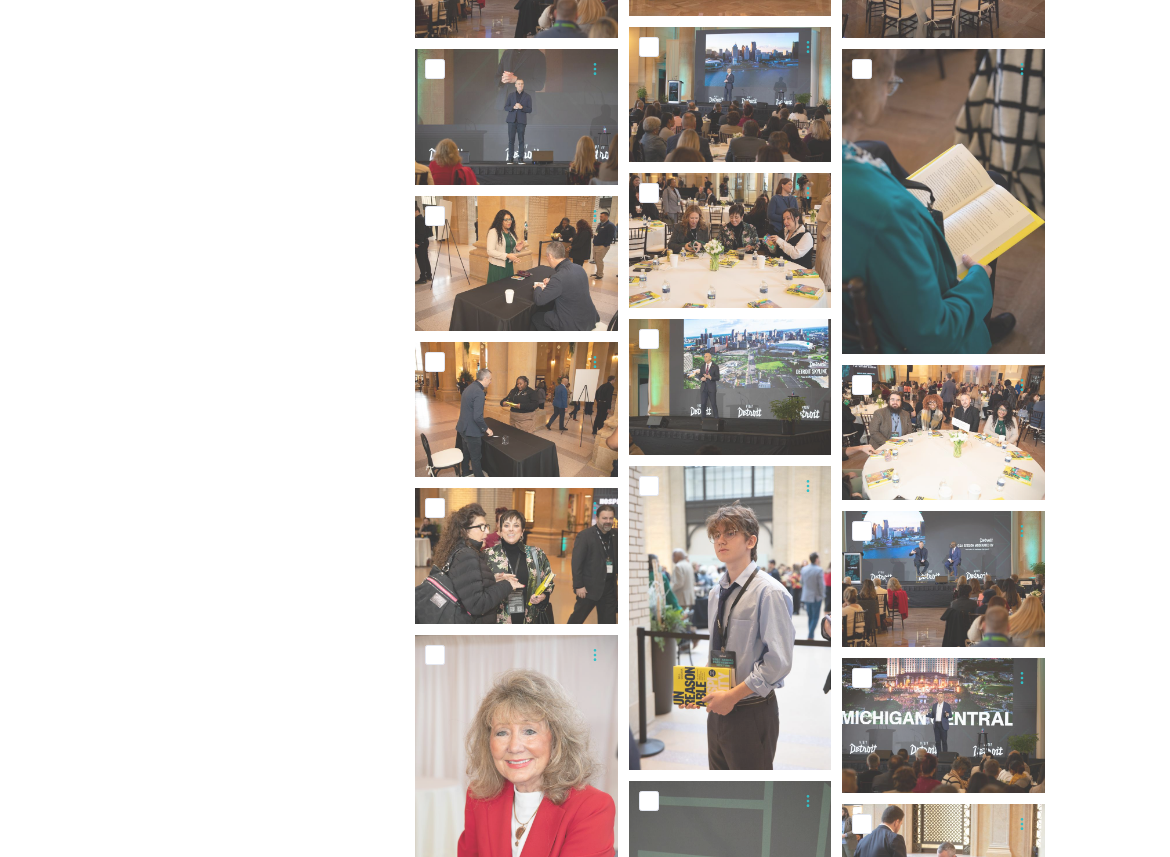click on "Shared by:  Visit [GEOGRAPHIC_DATA] Thank you for visiting the Visit [GEOGRAPHIC_DATA] media hub.  Here you'll find all you need to share Detroit's story.
HOW TO USE THE MEDIA HUB
SEARCH:
Type what you’re looking for in the search bar. We've organized assets into albums, you can search all assets or search within albums
GUIDELINES:
The material is only to be used to promote Detroit as a travel and event destination.  Please remember to always credit Visit Detroit and photographers when indicated.
Images are not to be used for retail products without prior permission. No postcards. billboards. or calendars. For any questions or assistance regarding the  Media Hub  Media Centre, please reach out to: [PERSON_NAME]
Media Relations Manager
[PHONE_NUMBER]
Cell: [PHONE_NUMBER]
[EMAIL_ADDRESS][DOMAIN_NAME]" at bounding box center (225, 1008) 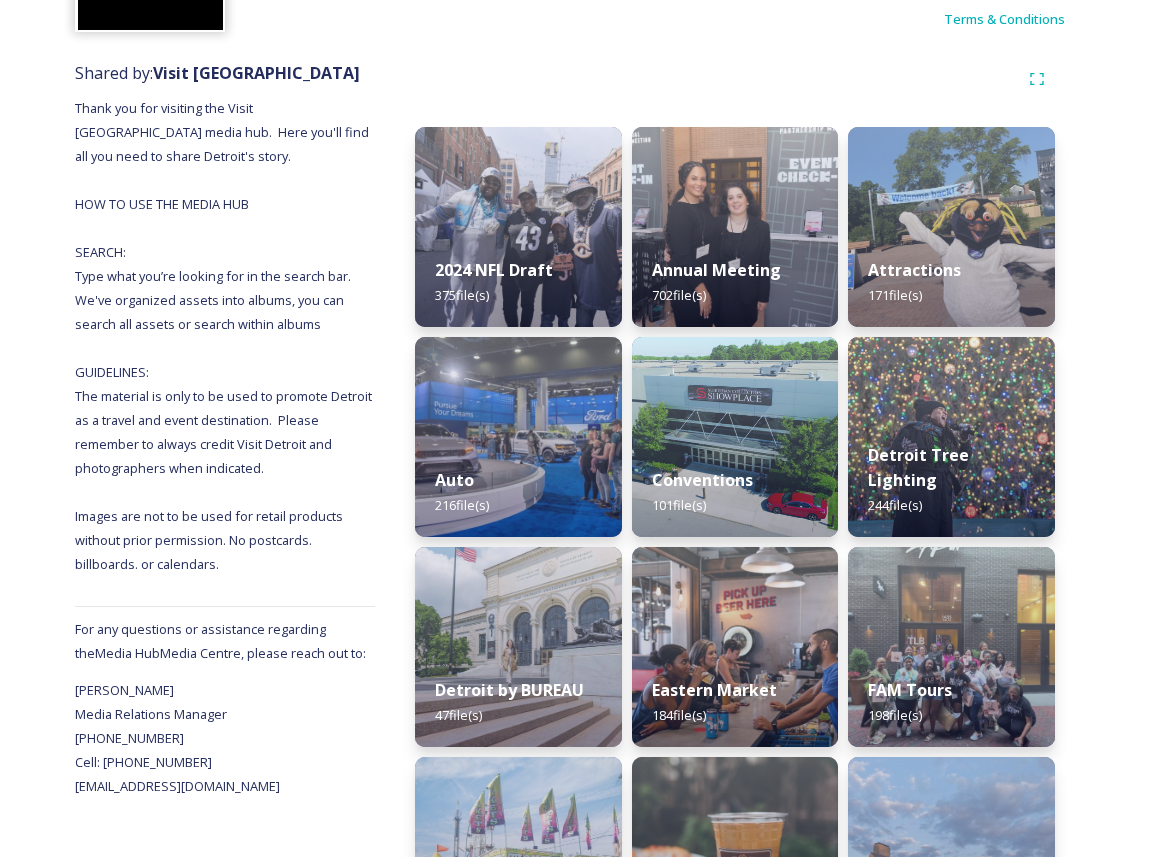scroll, scrollTop: 312, scrollLeft: 0, axis: vertical 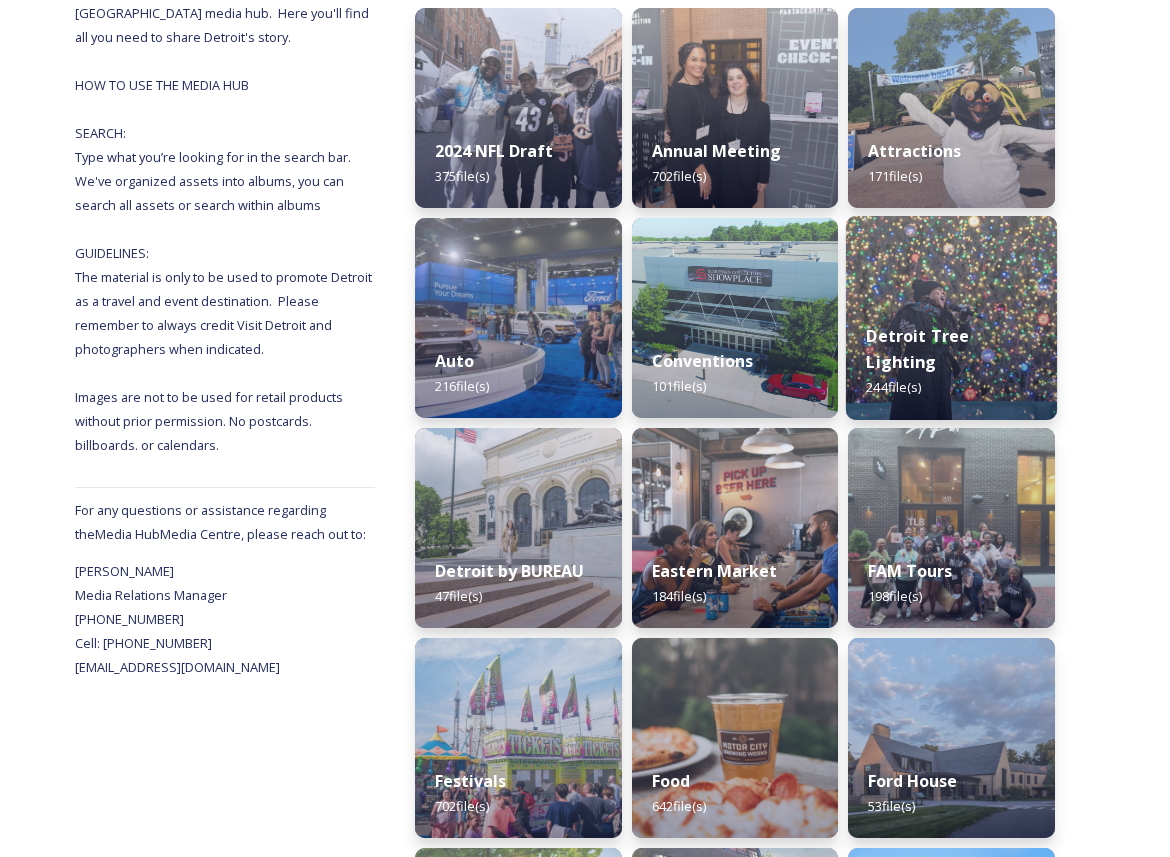 click at bounding box center (951, 318) 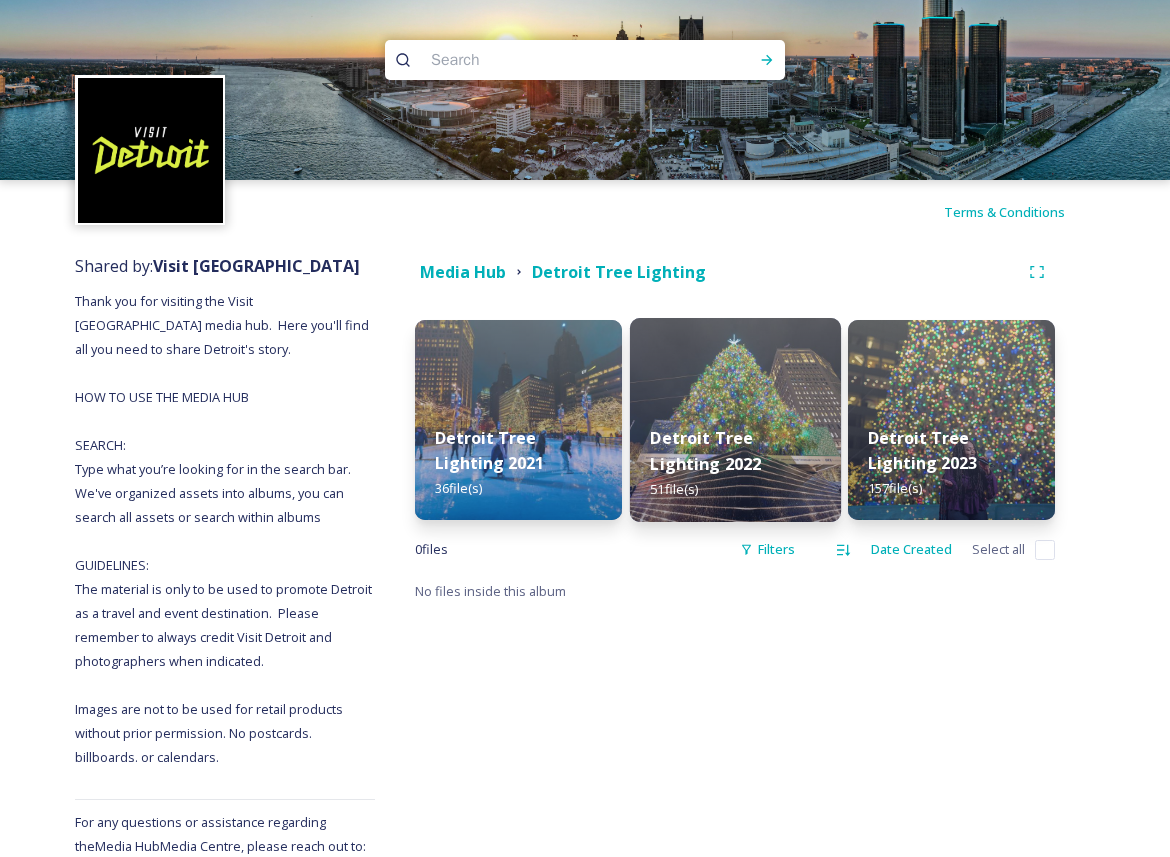 click at bounding box center (735, 420) 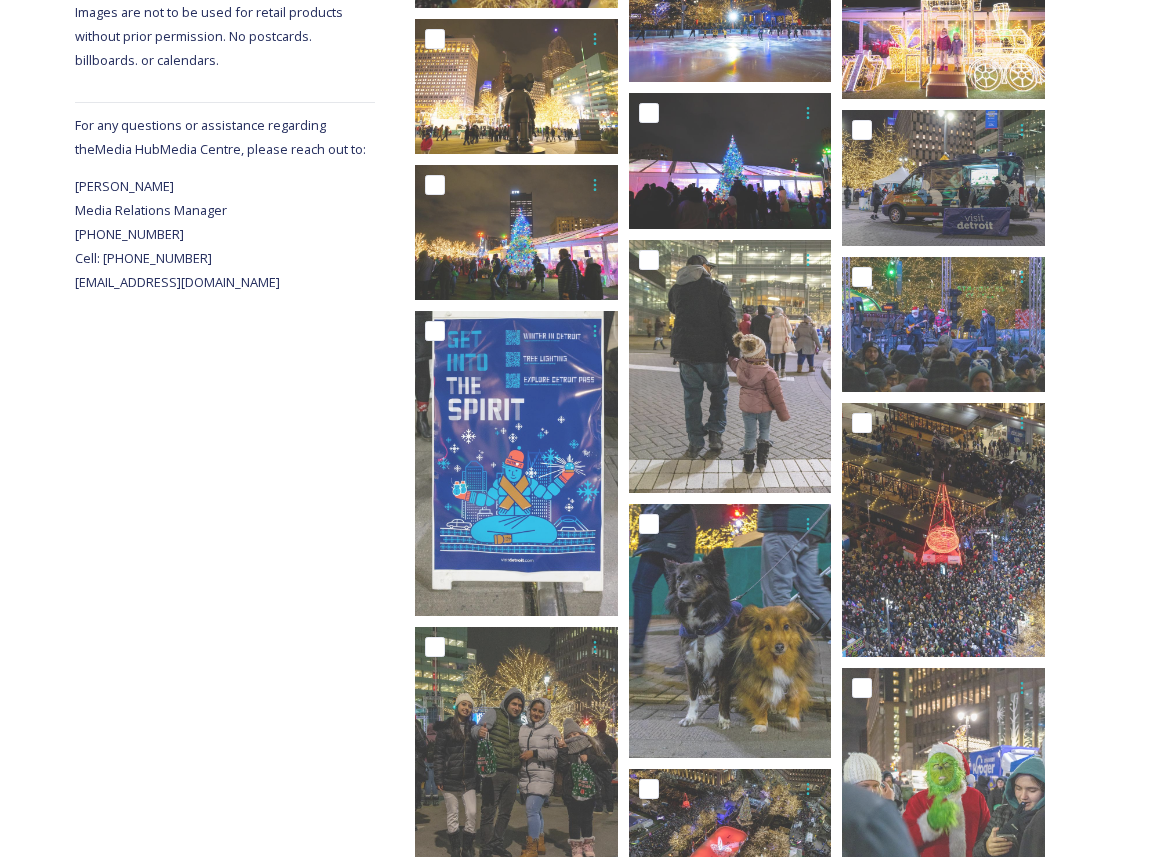 scroll, scrollTop: 699, scrollLeft: 0, axis: vertical 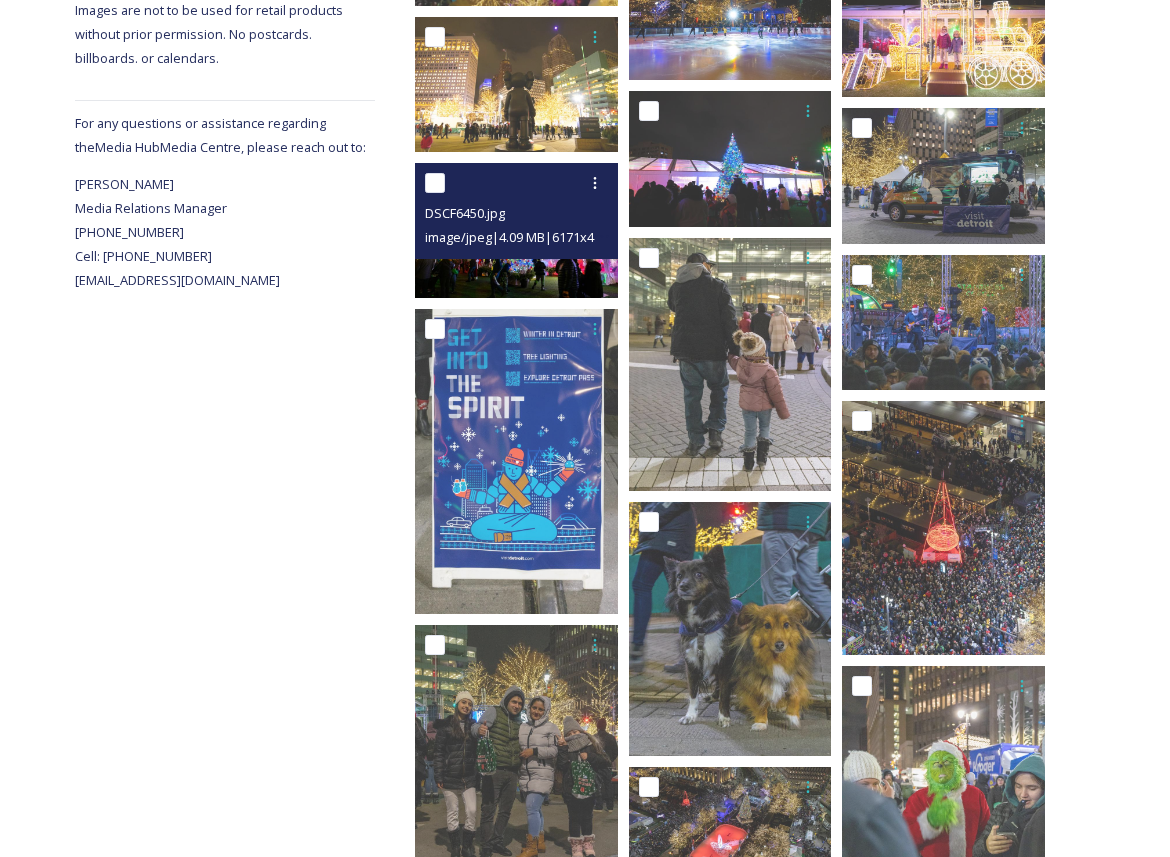 click on "image/jpeg  |  4.09 MB  |  6171  x  4114" at bounding box center [519, 237] 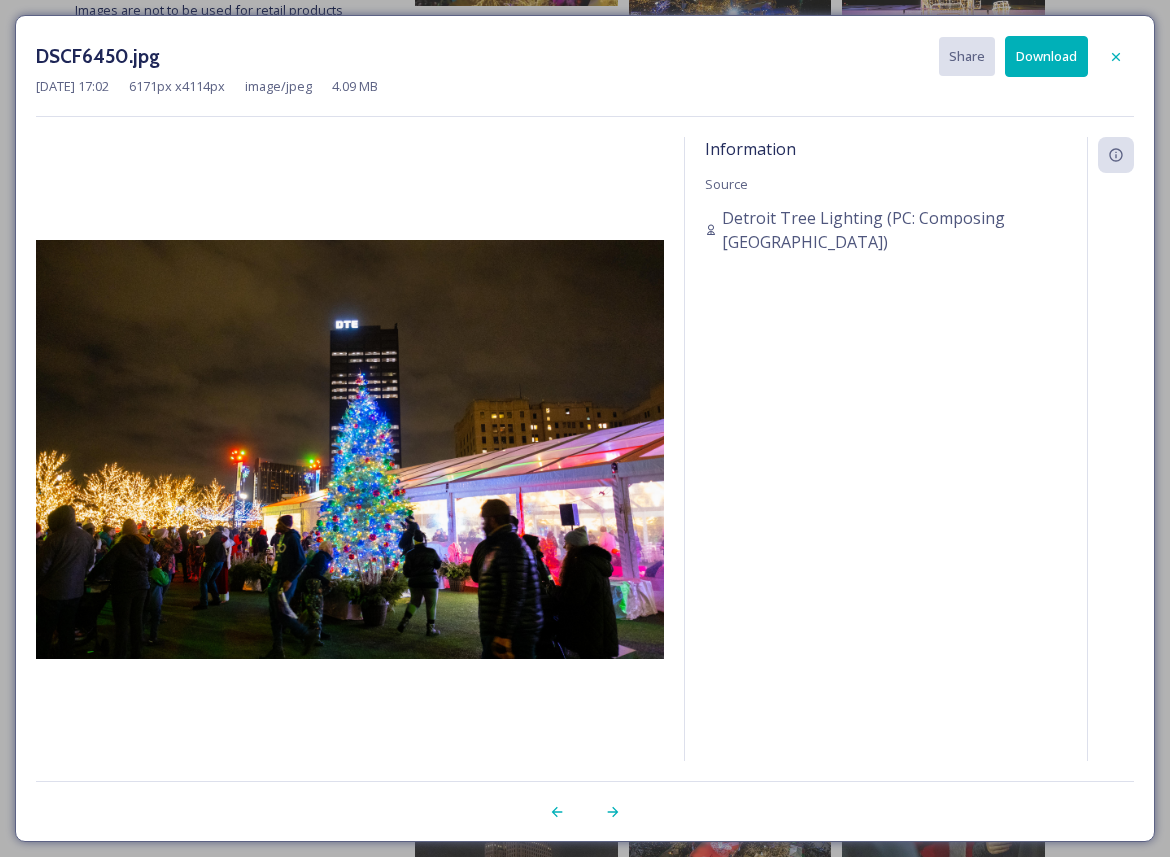 scroll, scrollTop: 0, scrollLeft: 0, axis: both 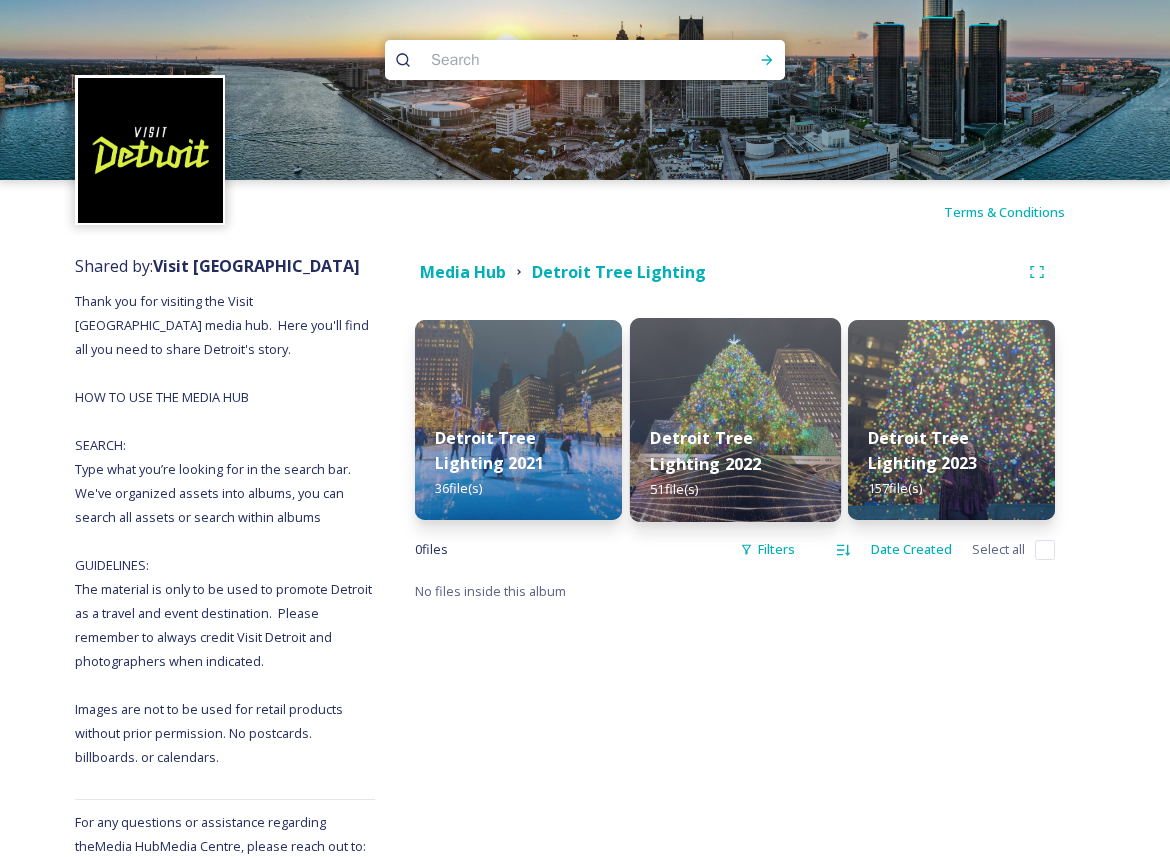 click at bounding box center [735, 420] 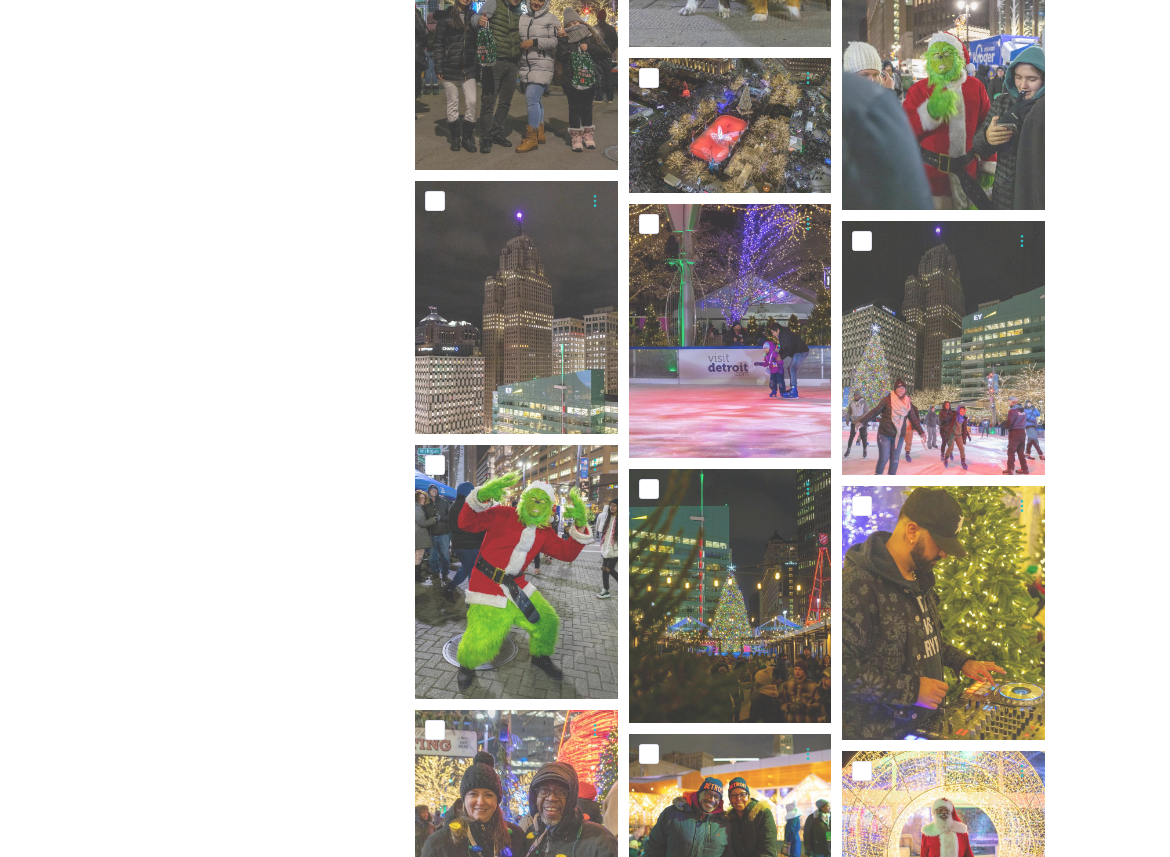 scroll, scrollTop: 1411, scrollLeft: 0, axis: vertical 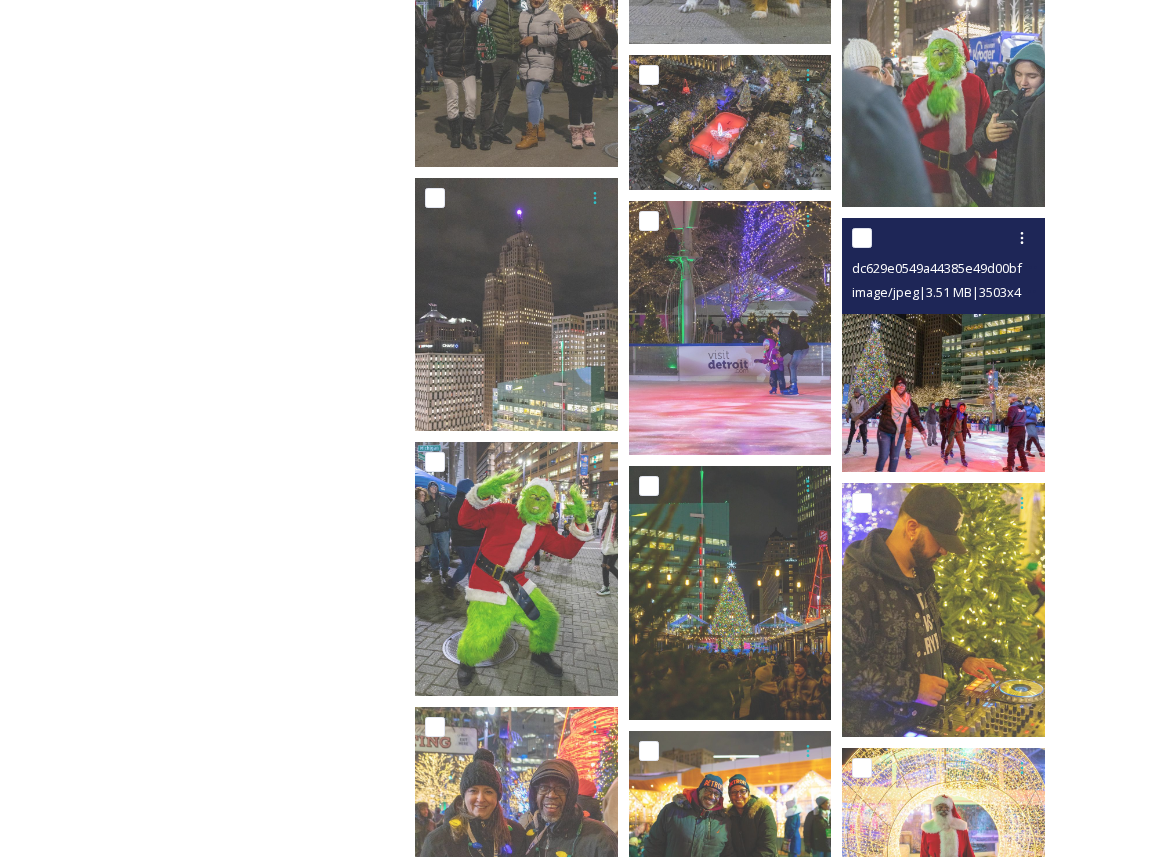 click at bounding box center (943, 345) 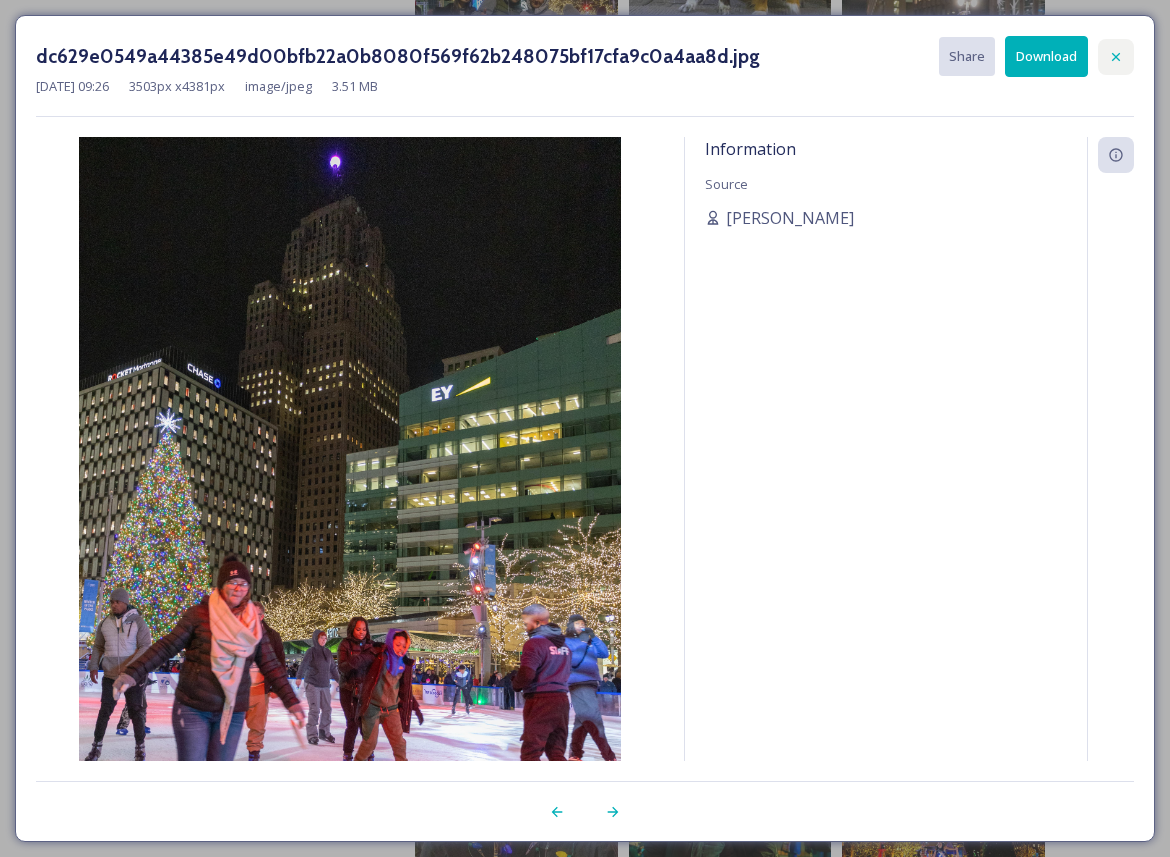 click 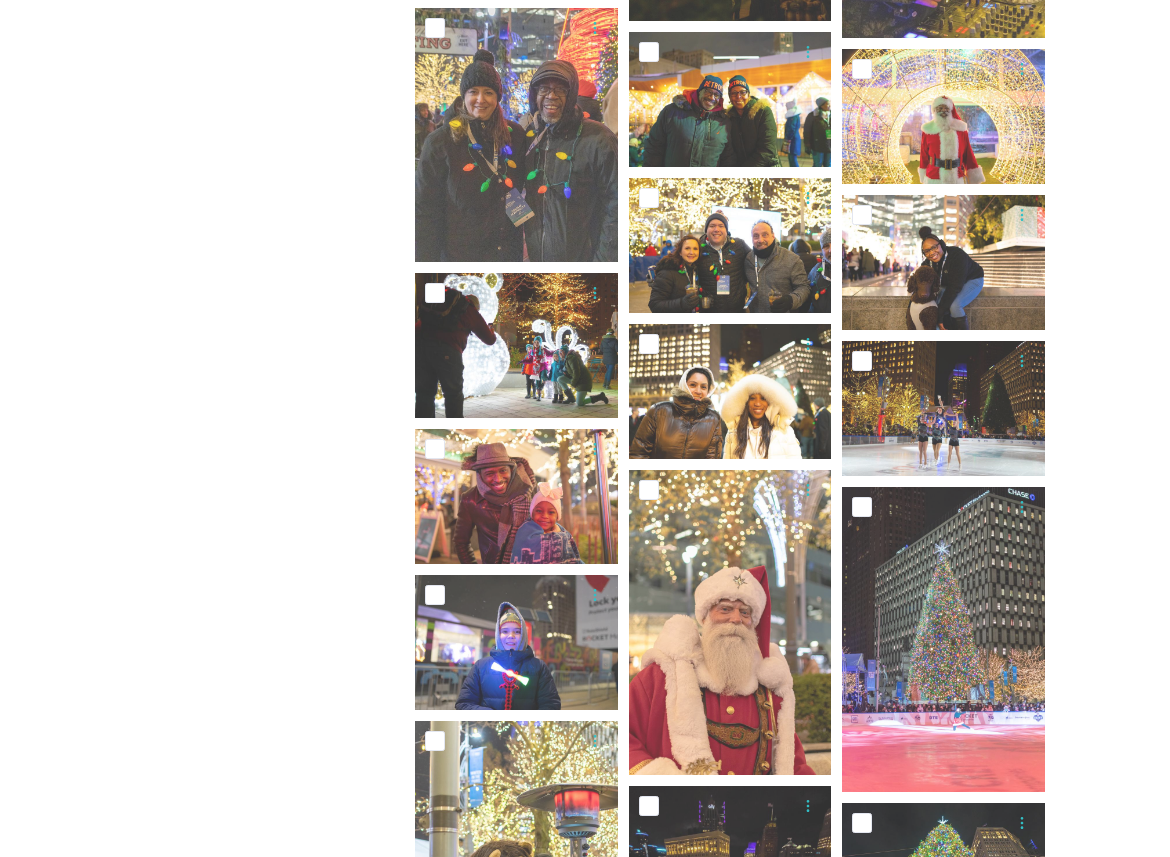 scroll, scrollTop: 2115, scrollLeft: 0, axis: vertical 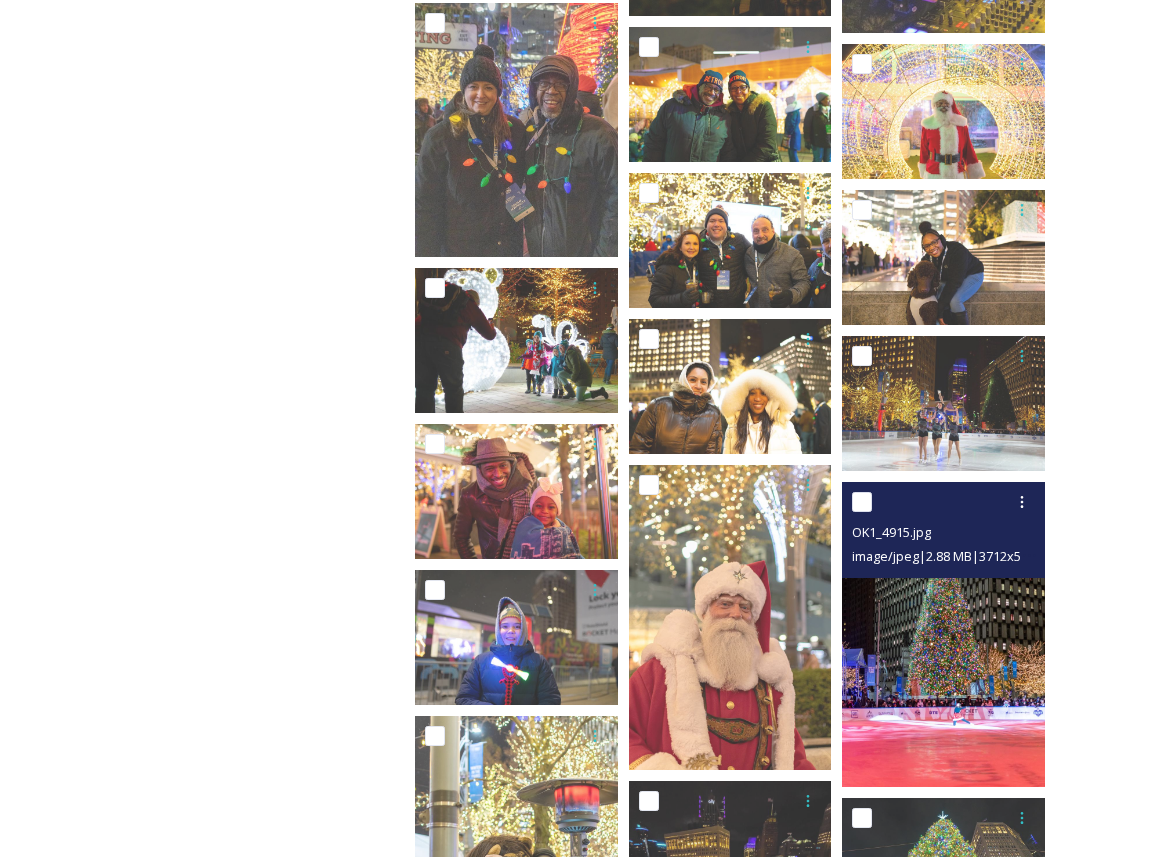 click at bounding box center [943, 634] 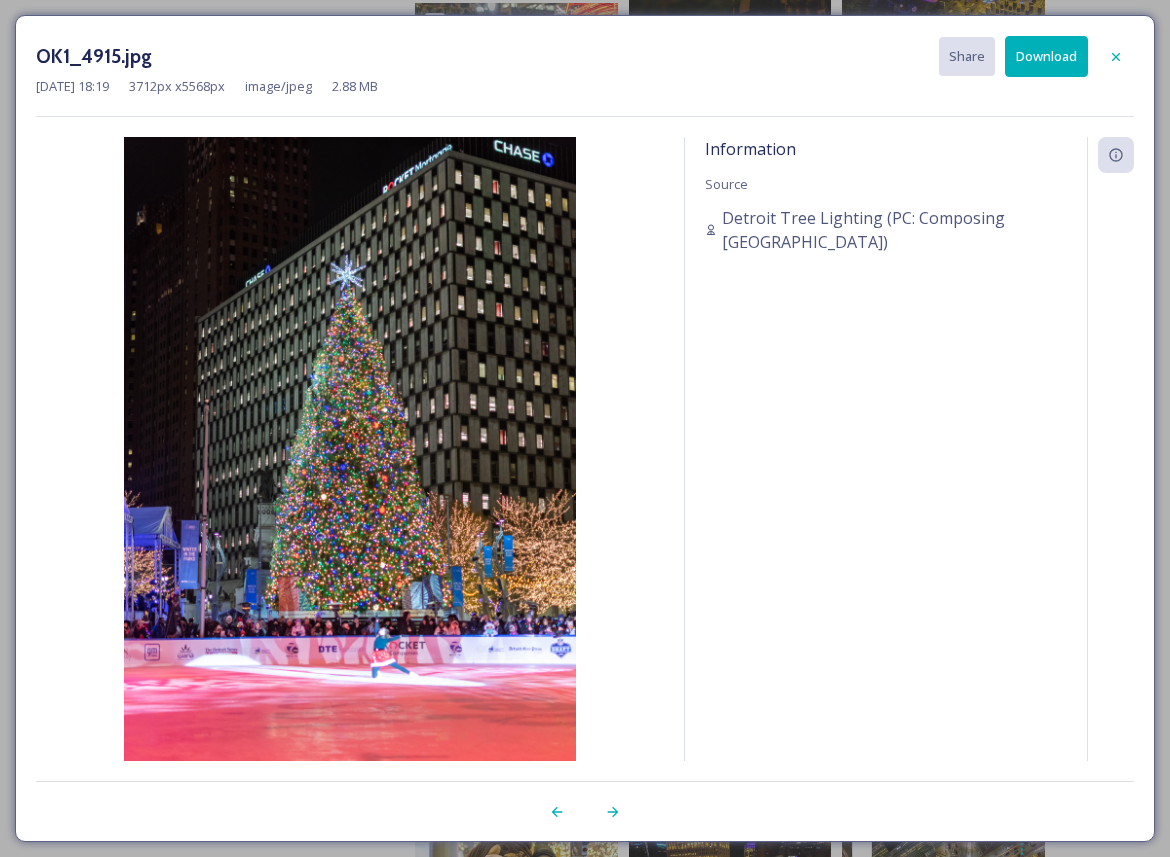 click on "Download" at bounding box center [1046, 56] 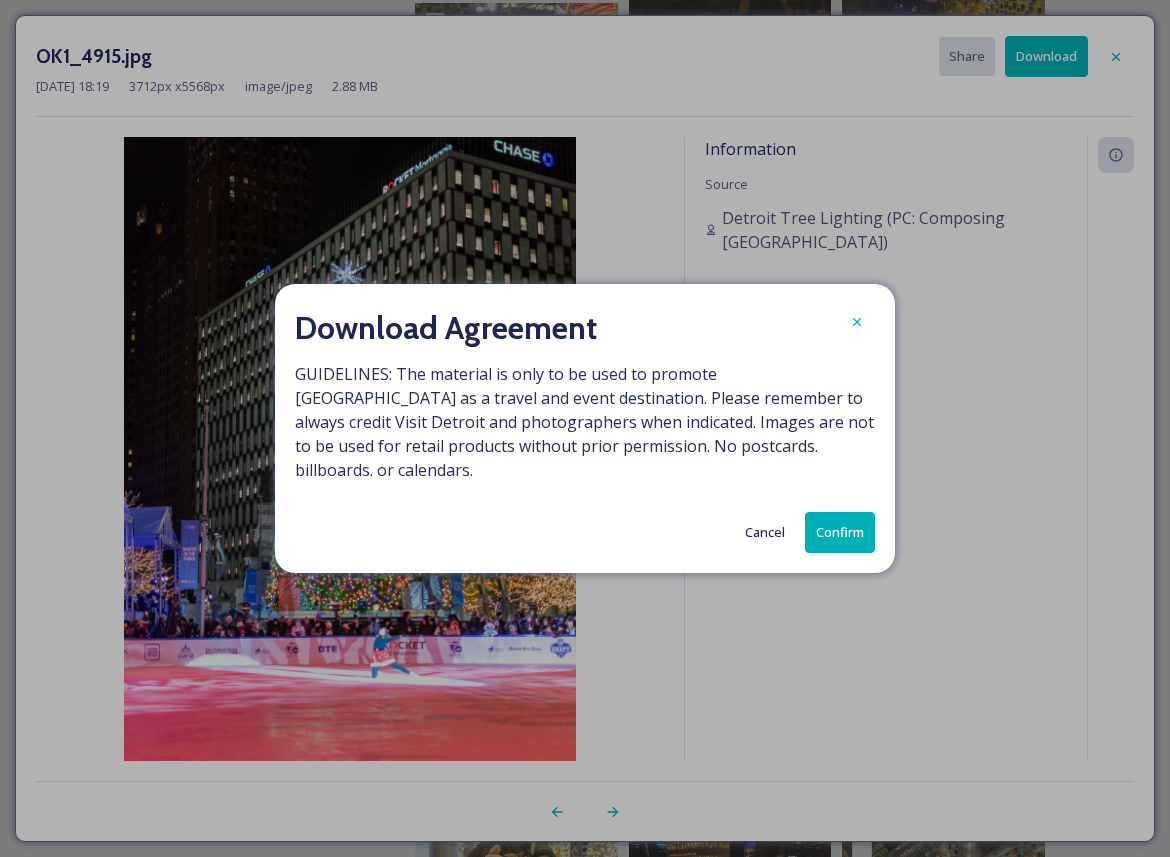 click on "Confirm" at bounding box center [840, 532] 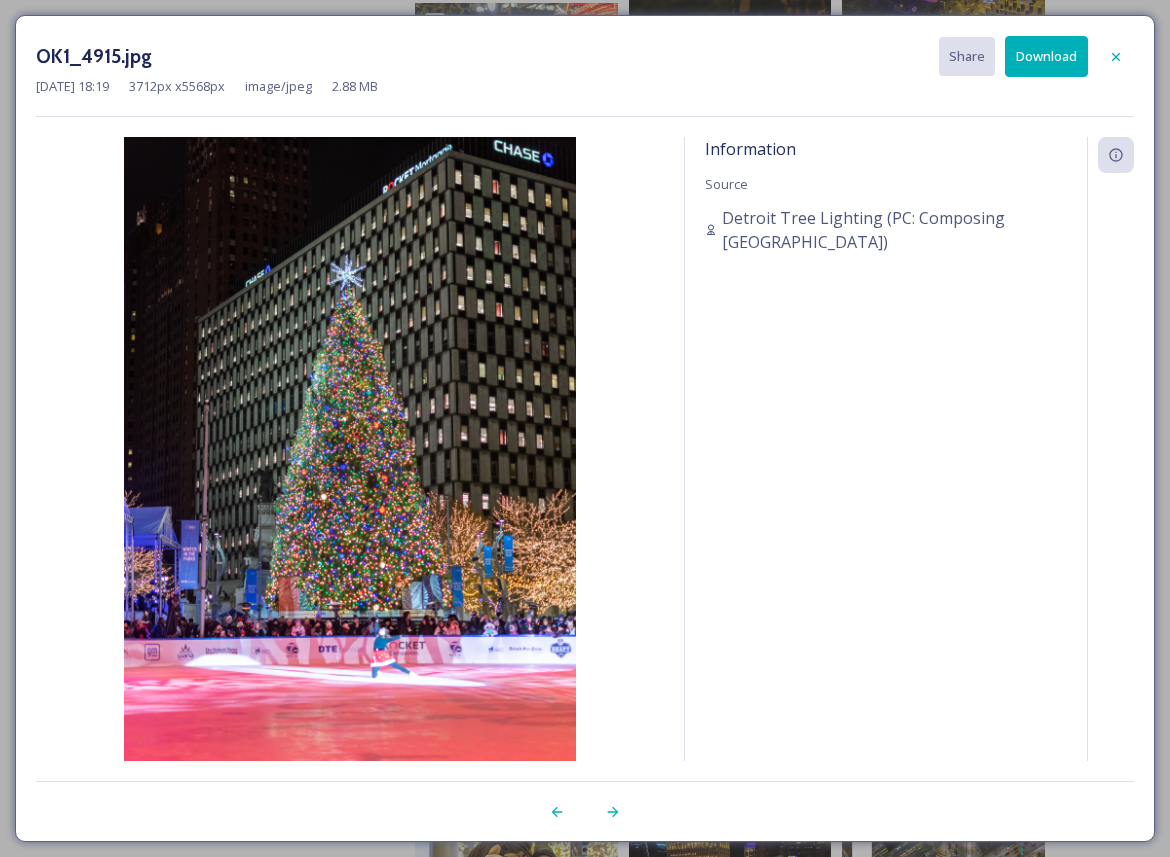 click at bounding box center (1110, 475) 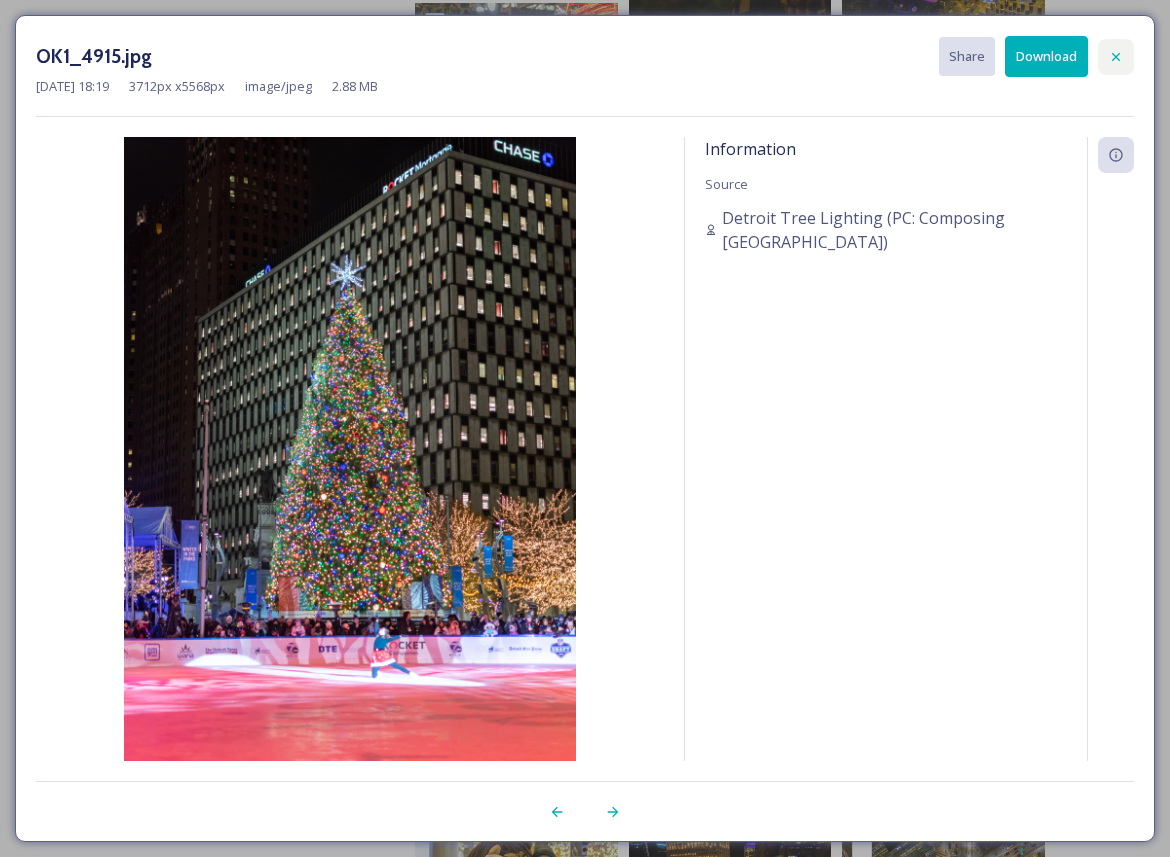 click at bounding box center (1116, 57) 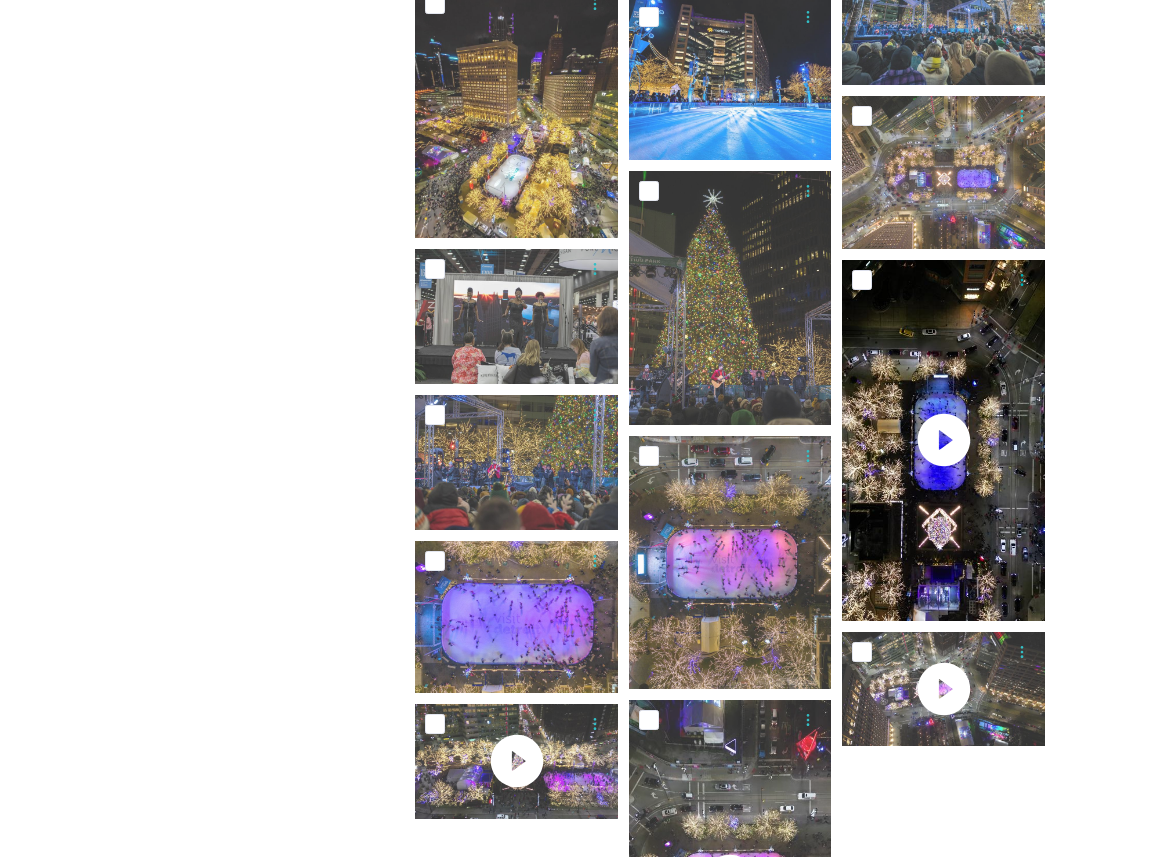 scroll, scrollTop: 3160, scrollLeft: 0, axis: vertical 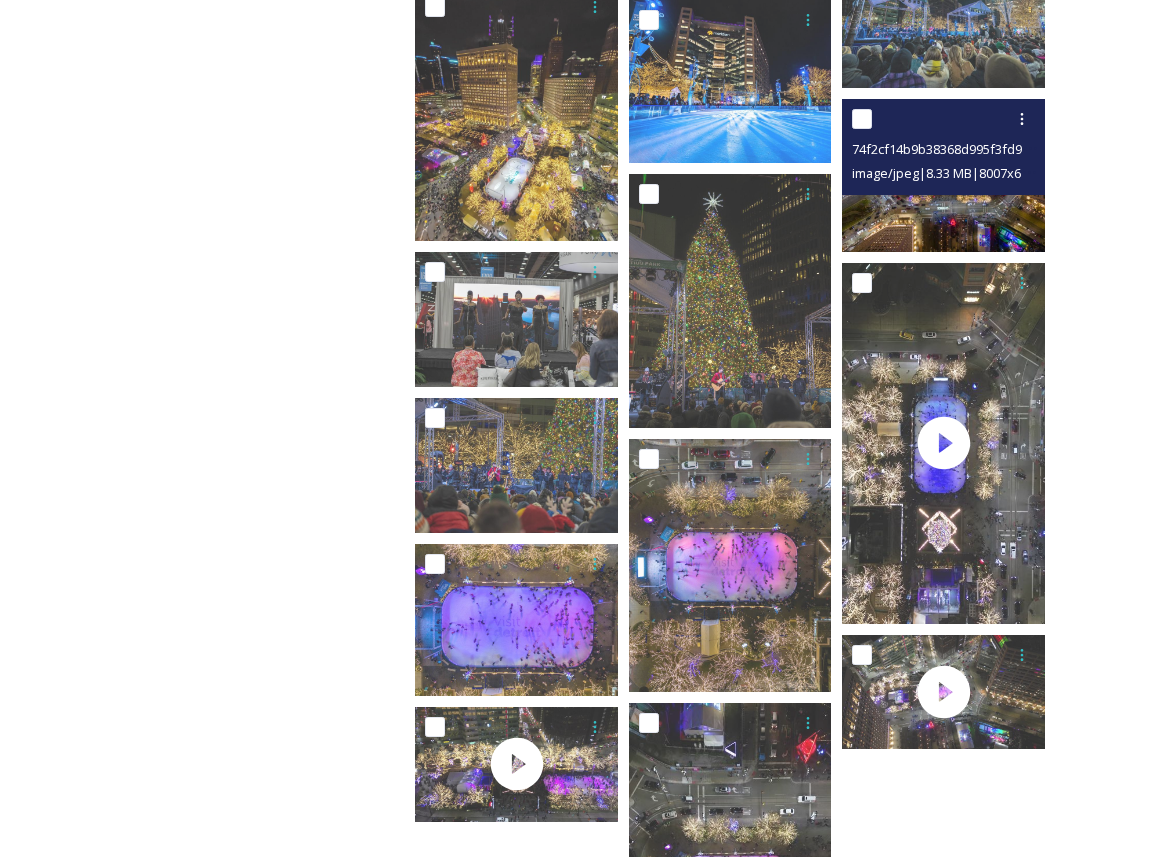 click at bounding box center (943, 175) 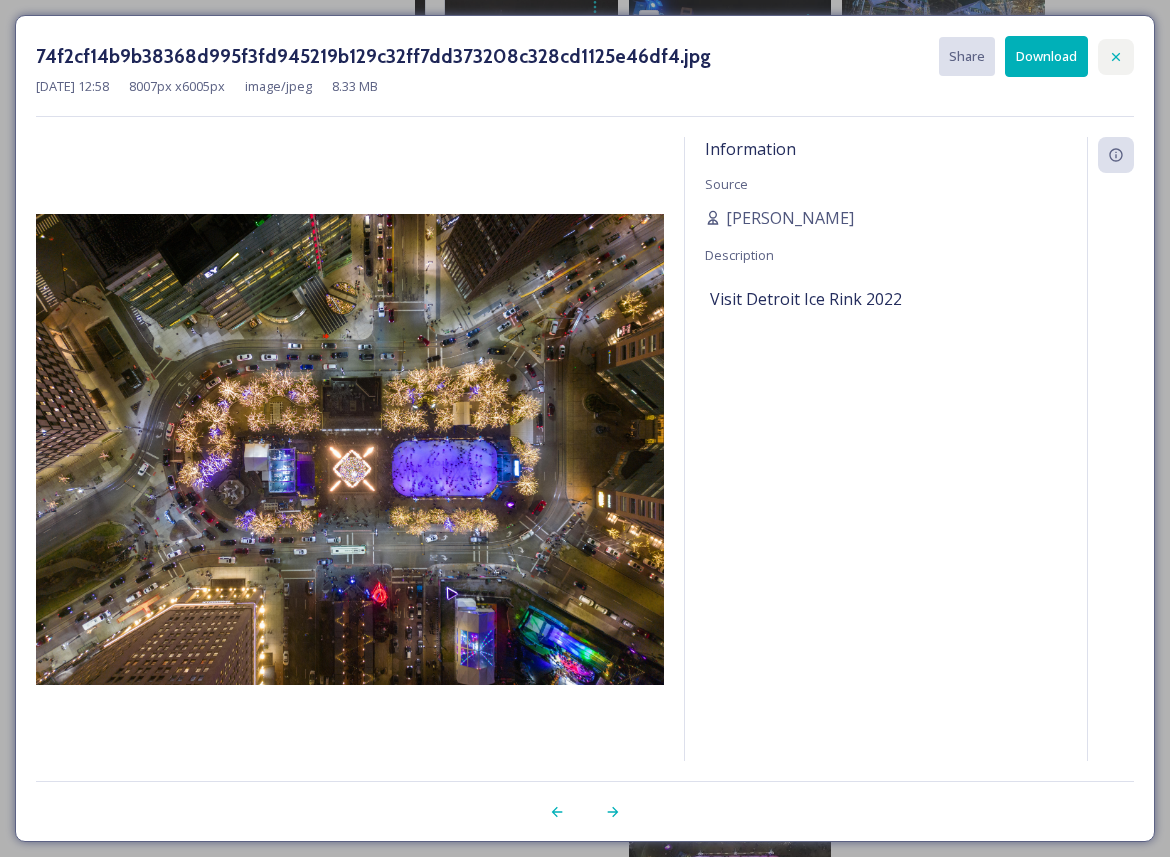 click 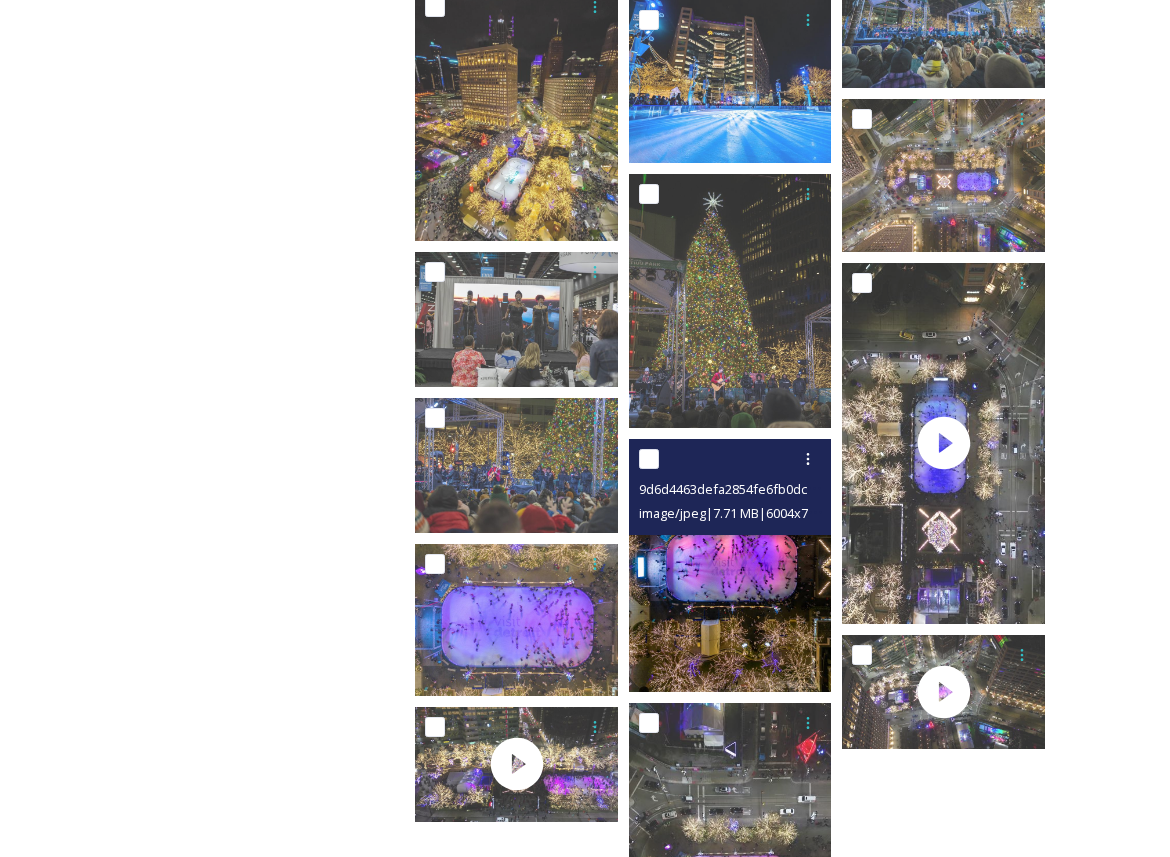 click at bounding box center (730, 566) 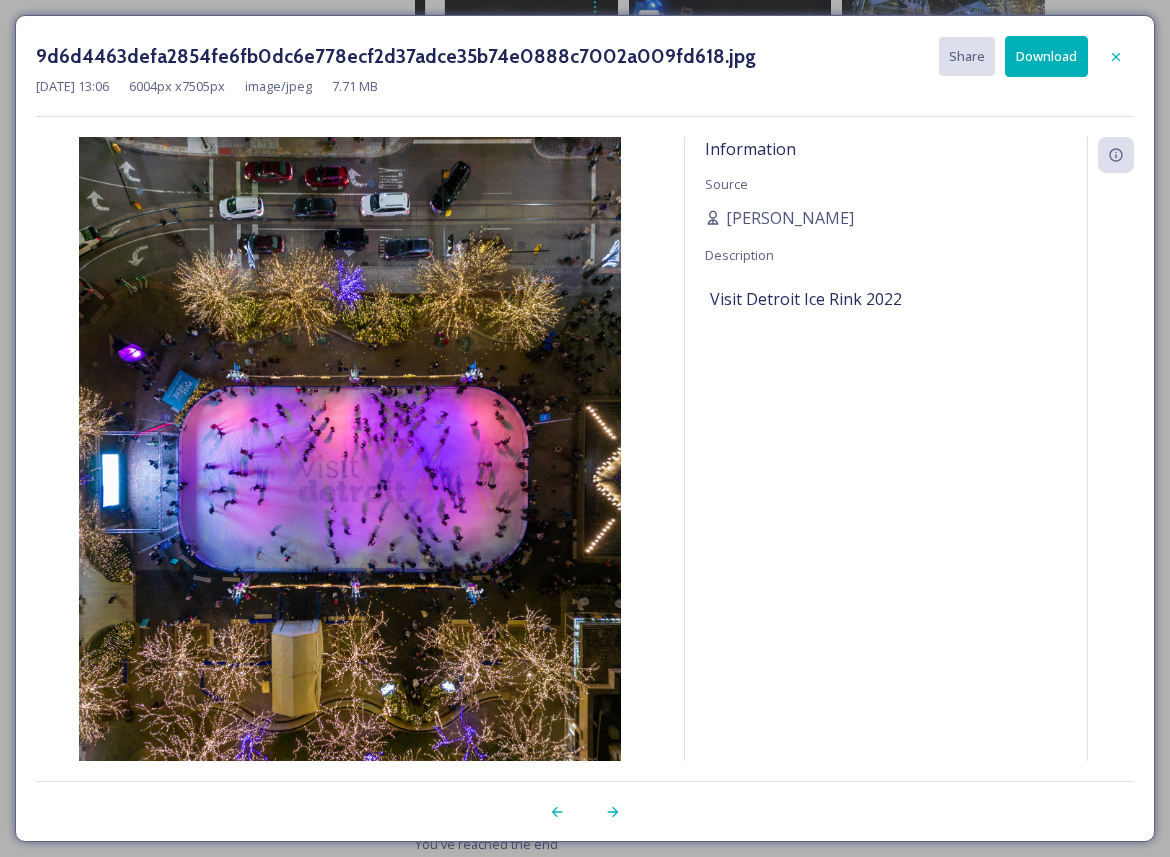 click on "Download" at bounding box center (1046, 56) 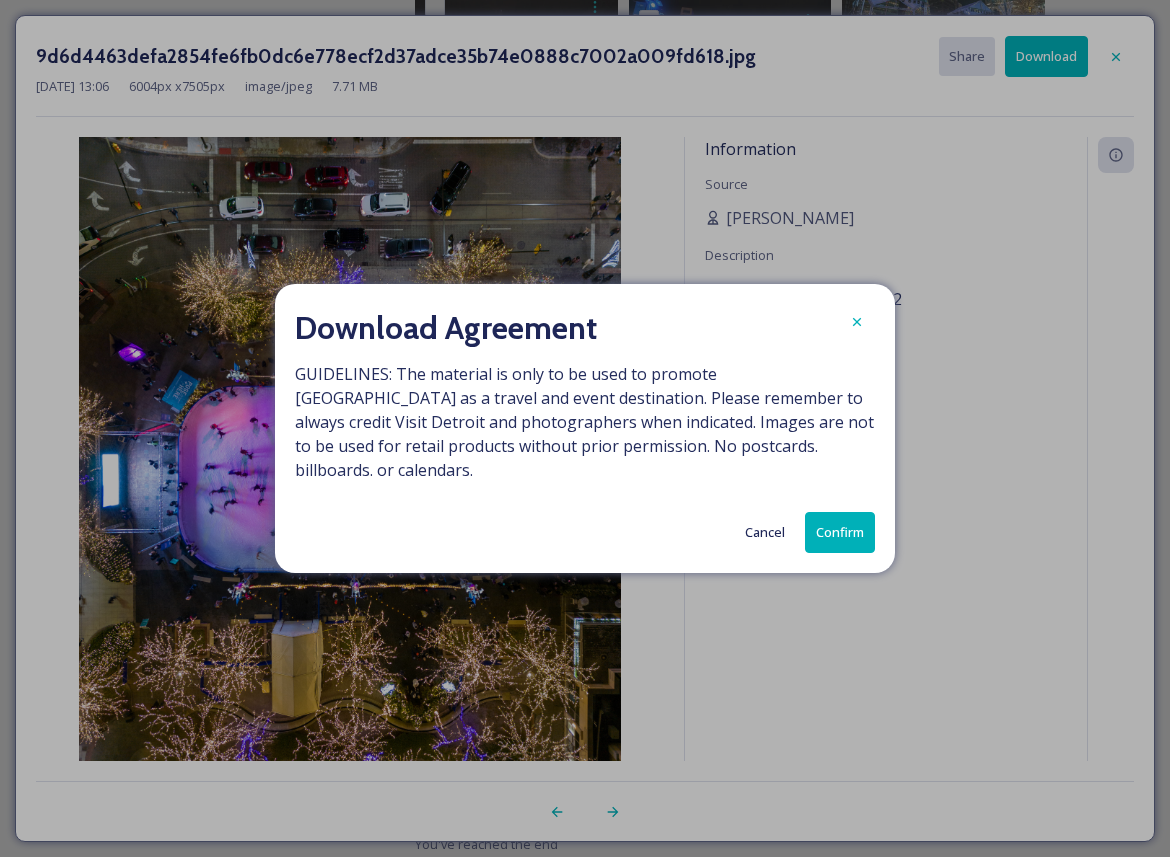 click on "Confirm" at bounding box center [840, 532] 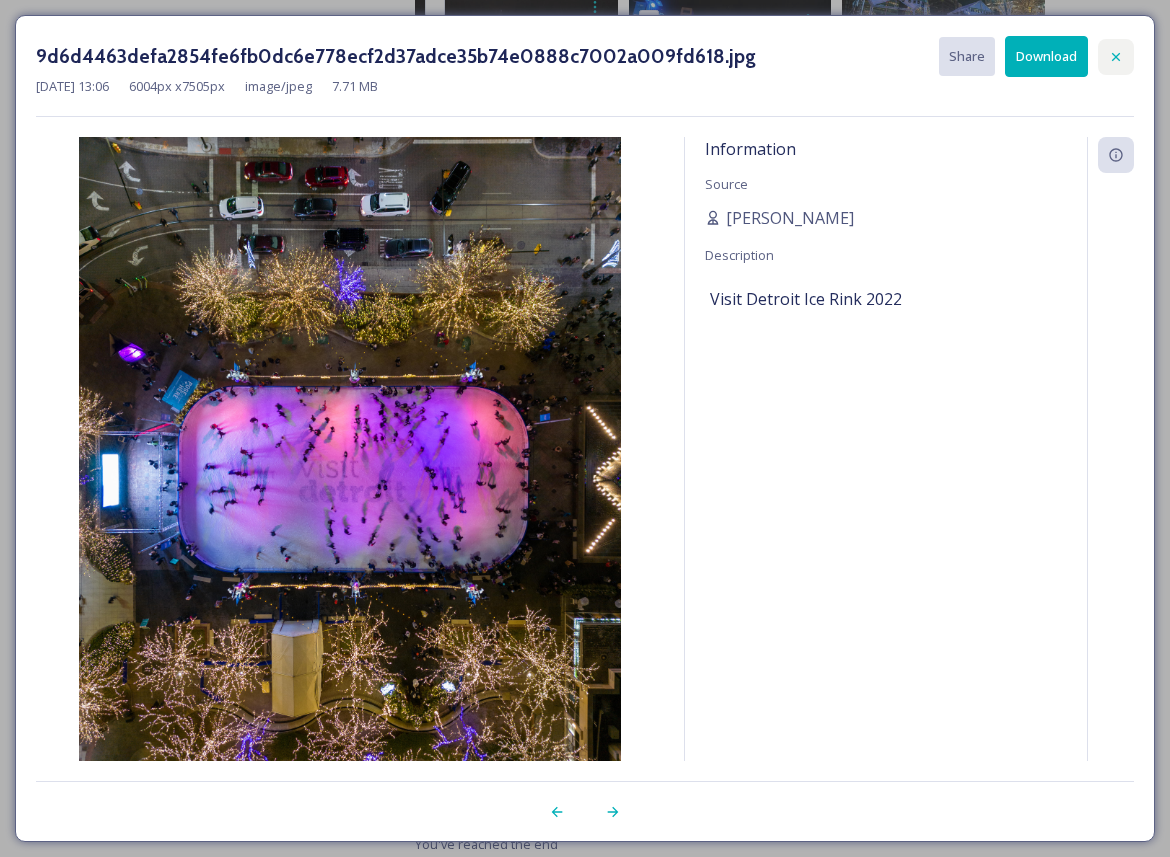 click 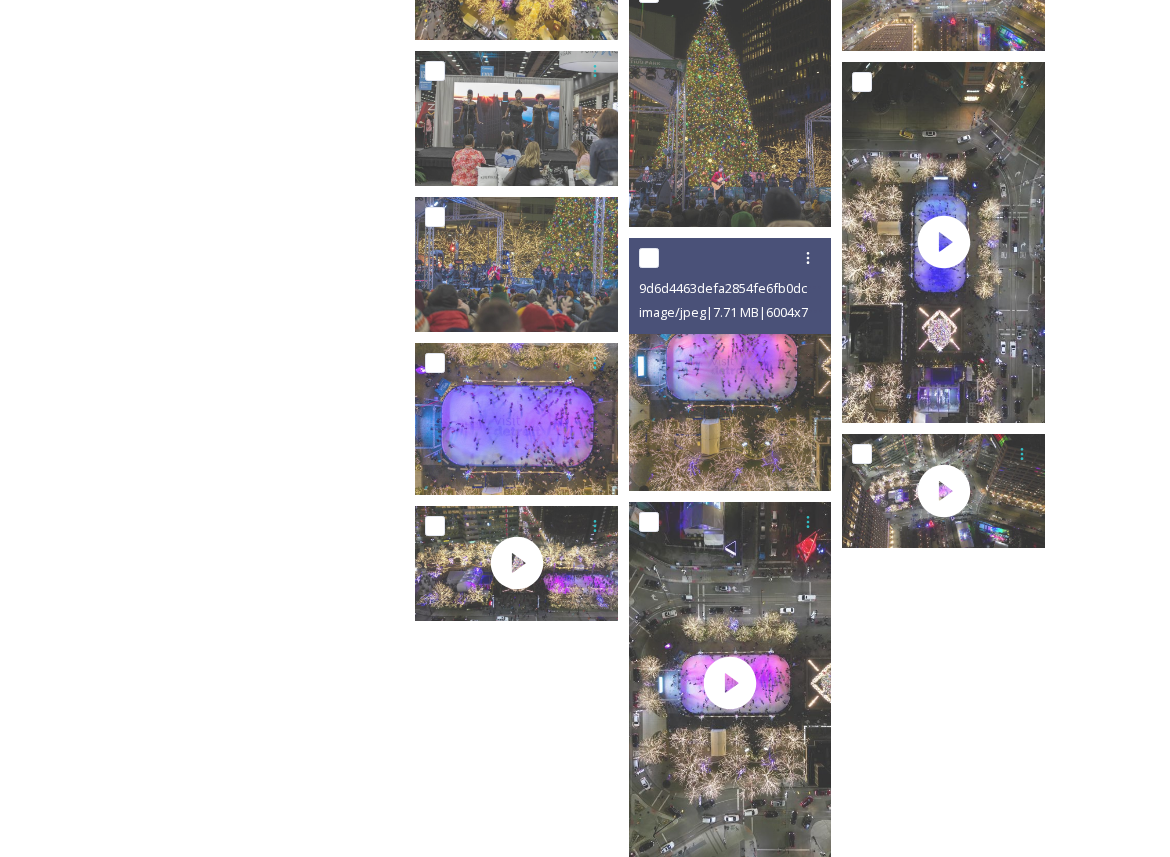 scroll, scrollTop: 3411, scrollLeft: 0, axis: vertical 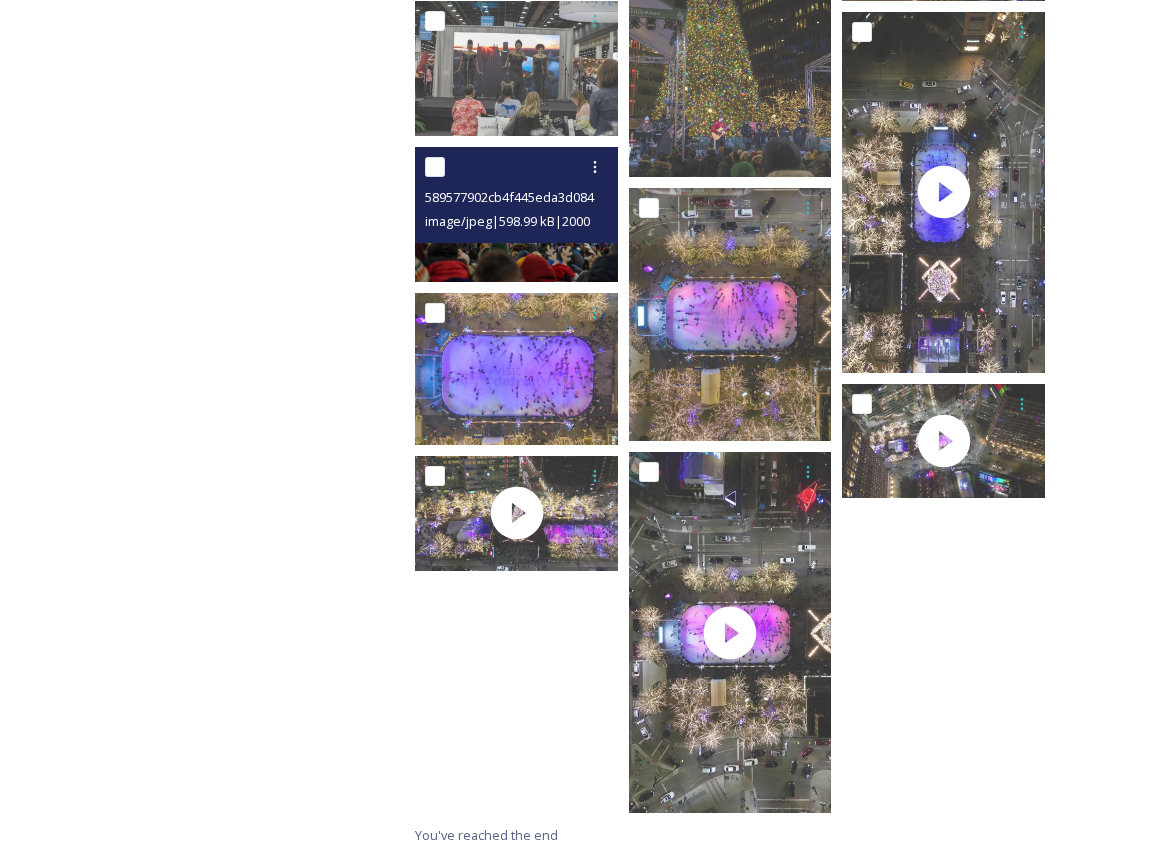 click at bounding box center [516, 214] 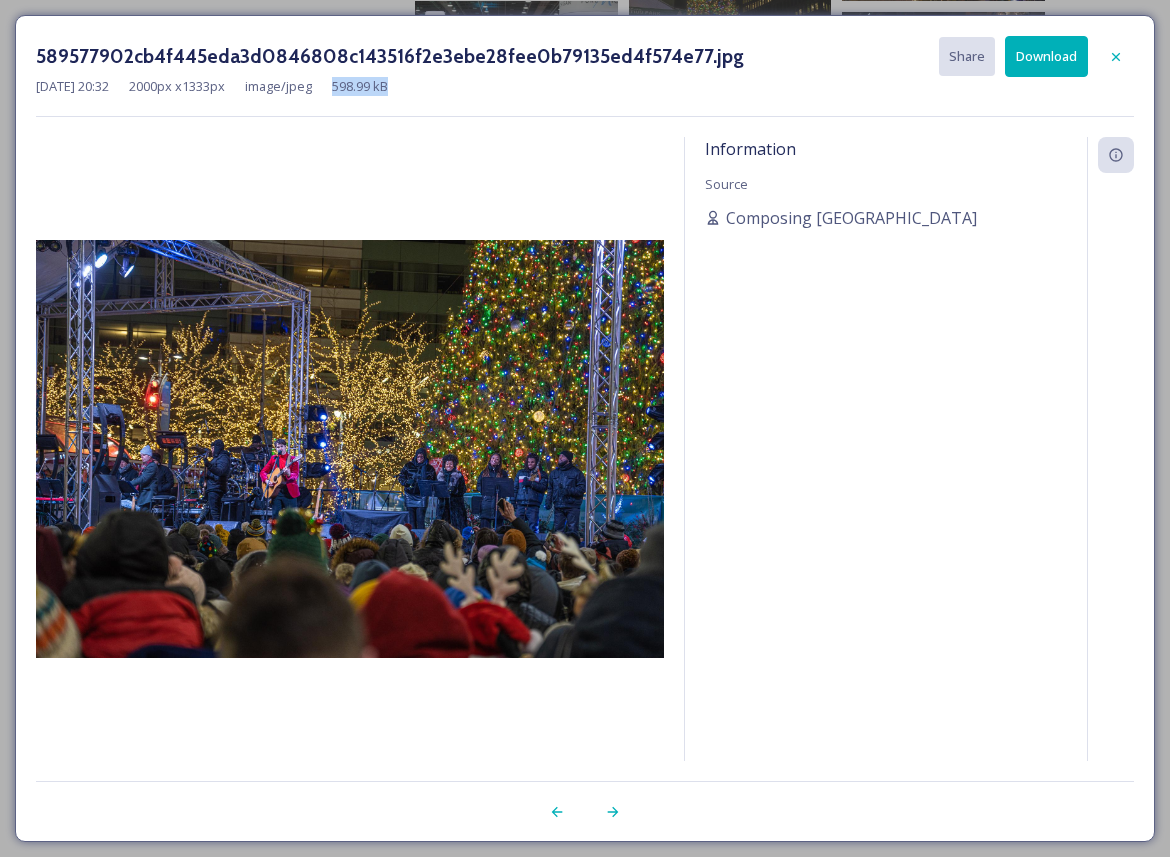 drag, startPoint x: 442, startPoint y: 90, endPoint x: 339, endPoint y: 126, distance: 109.11004 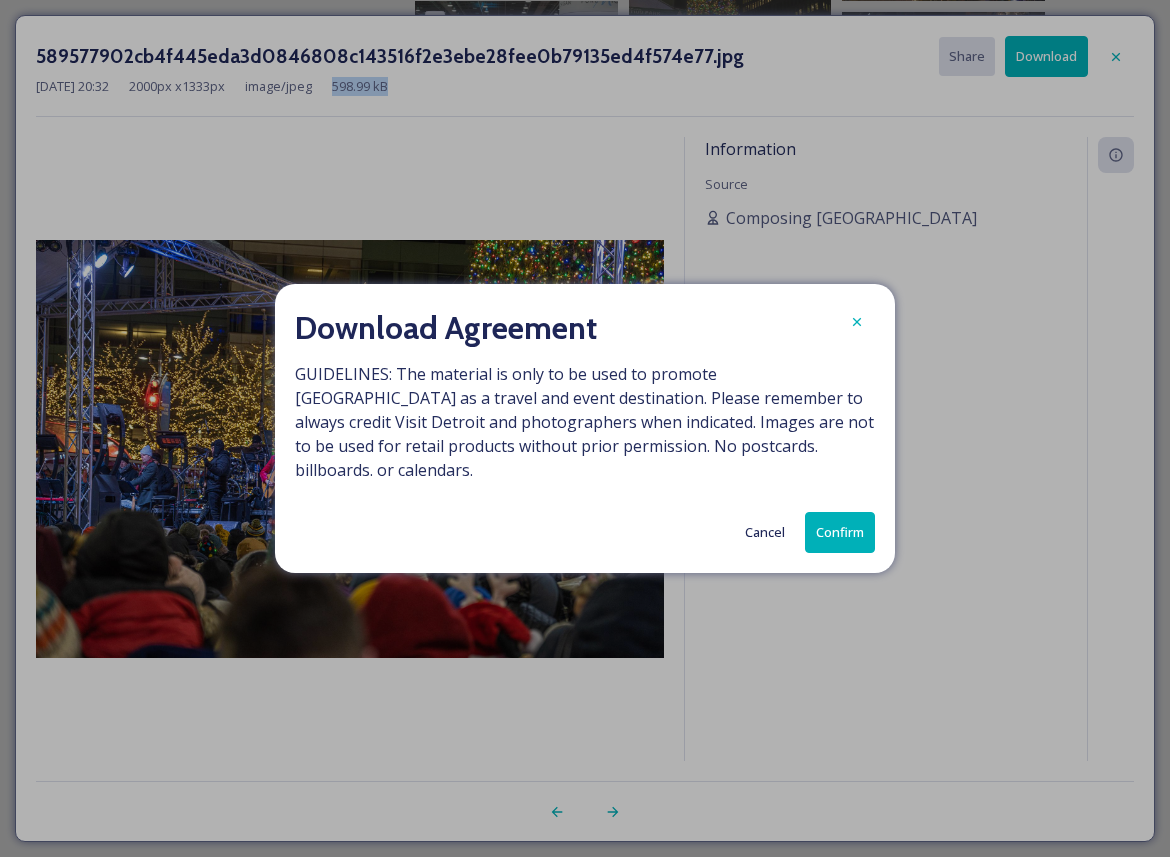 click on "Confirm" at bounding box center [840, 532] 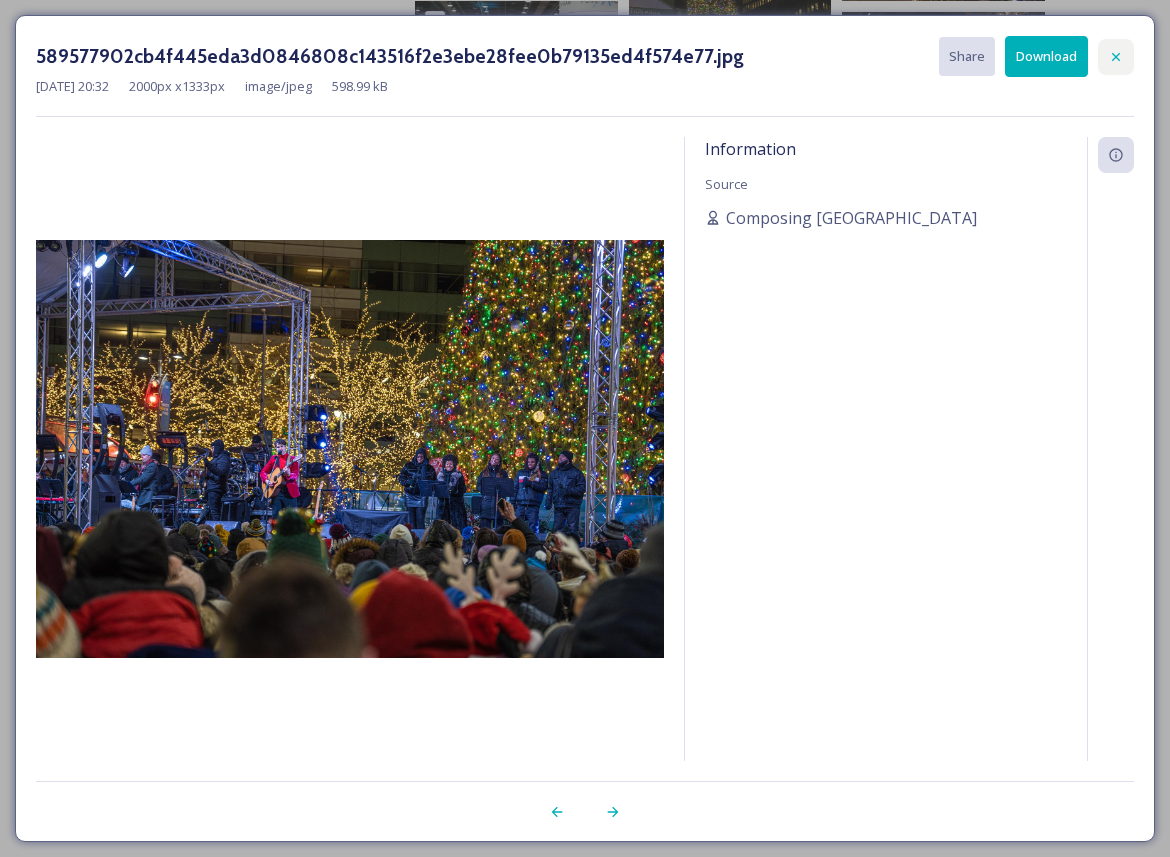 click 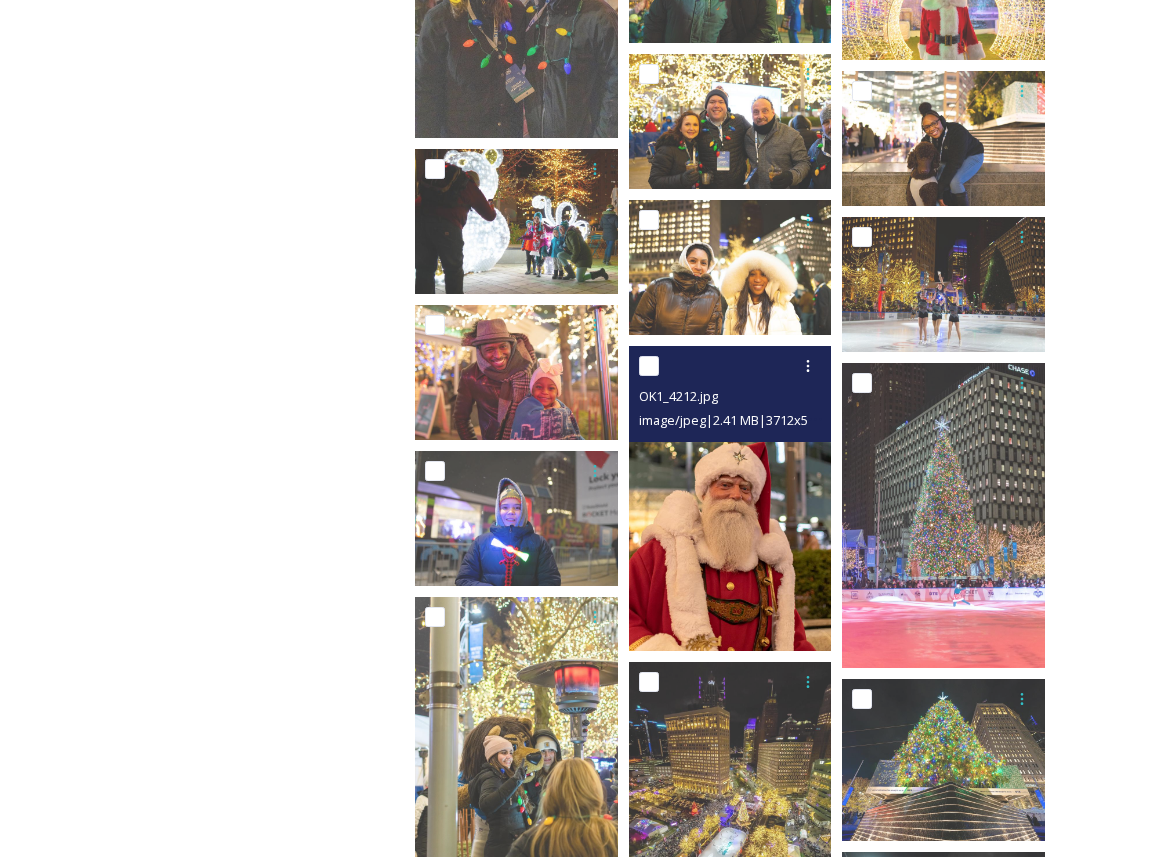 scroll, scrollTop: 2228, scrollLeft: 0, axis: vertical 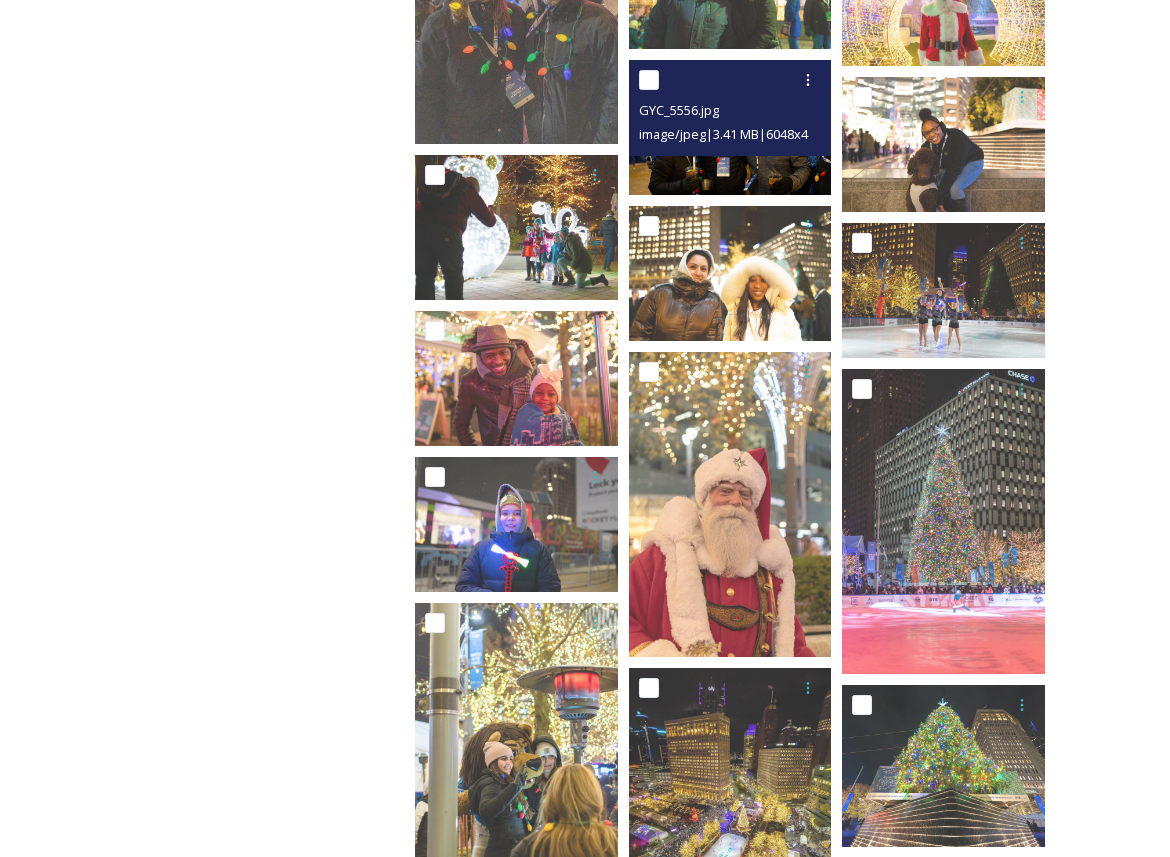 click at bounding box center (730, 127) 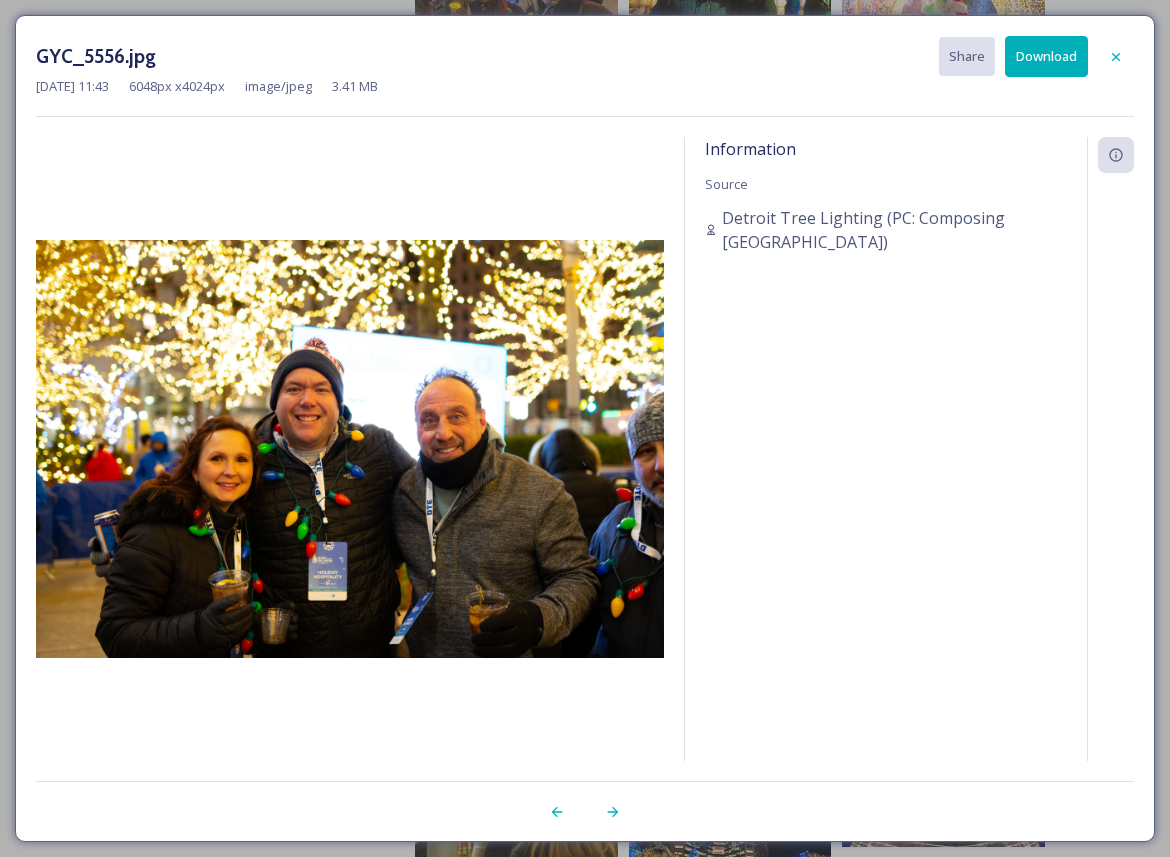 click on "Download" at bounding box center (1046, 56) 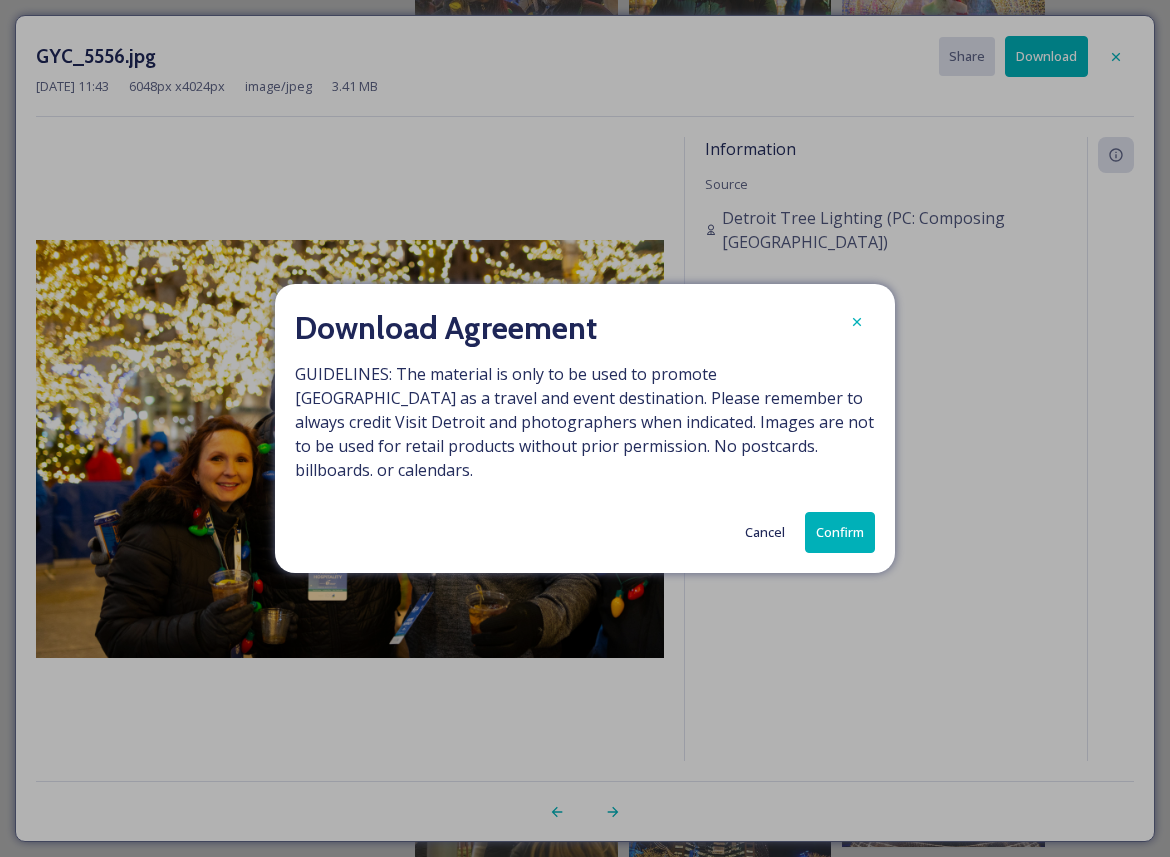 drag, startPoint x: 848, startPoint y: 522, endPoint x: 885, endPoint y: 528, distance: 37.48333 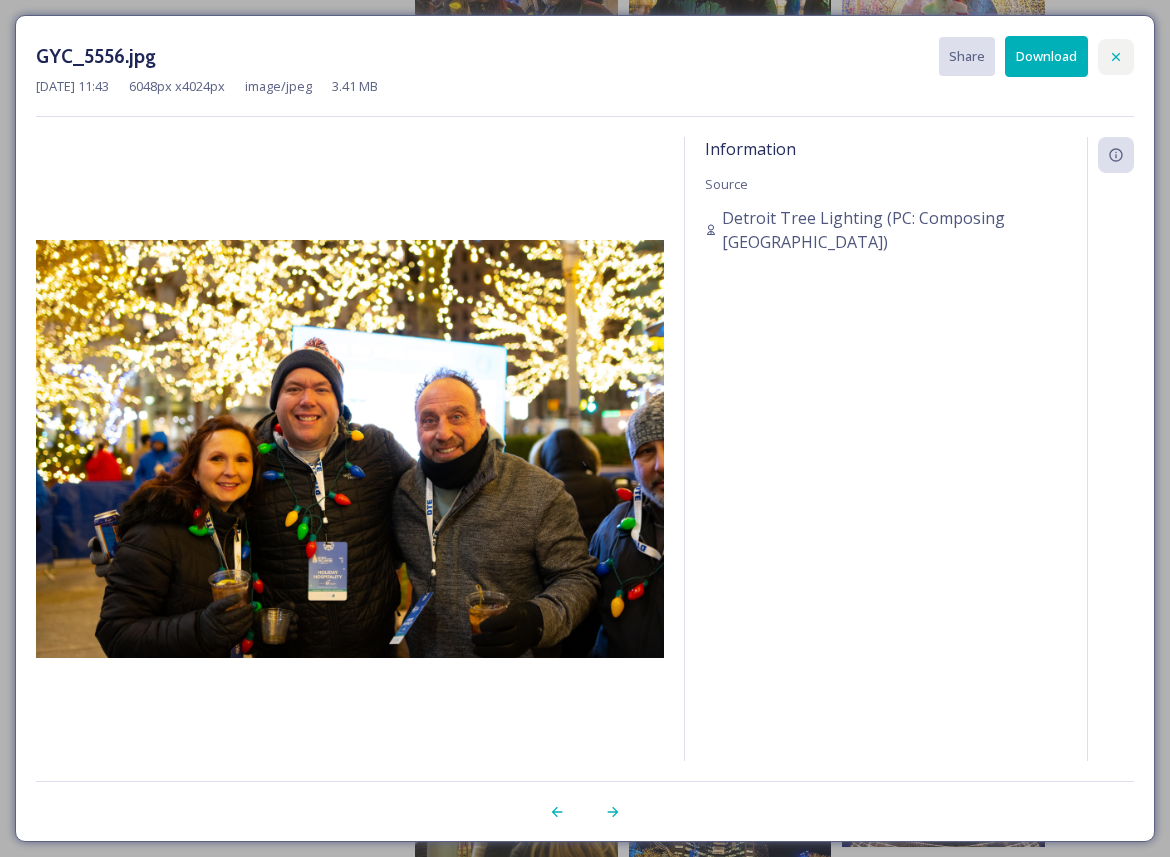 click 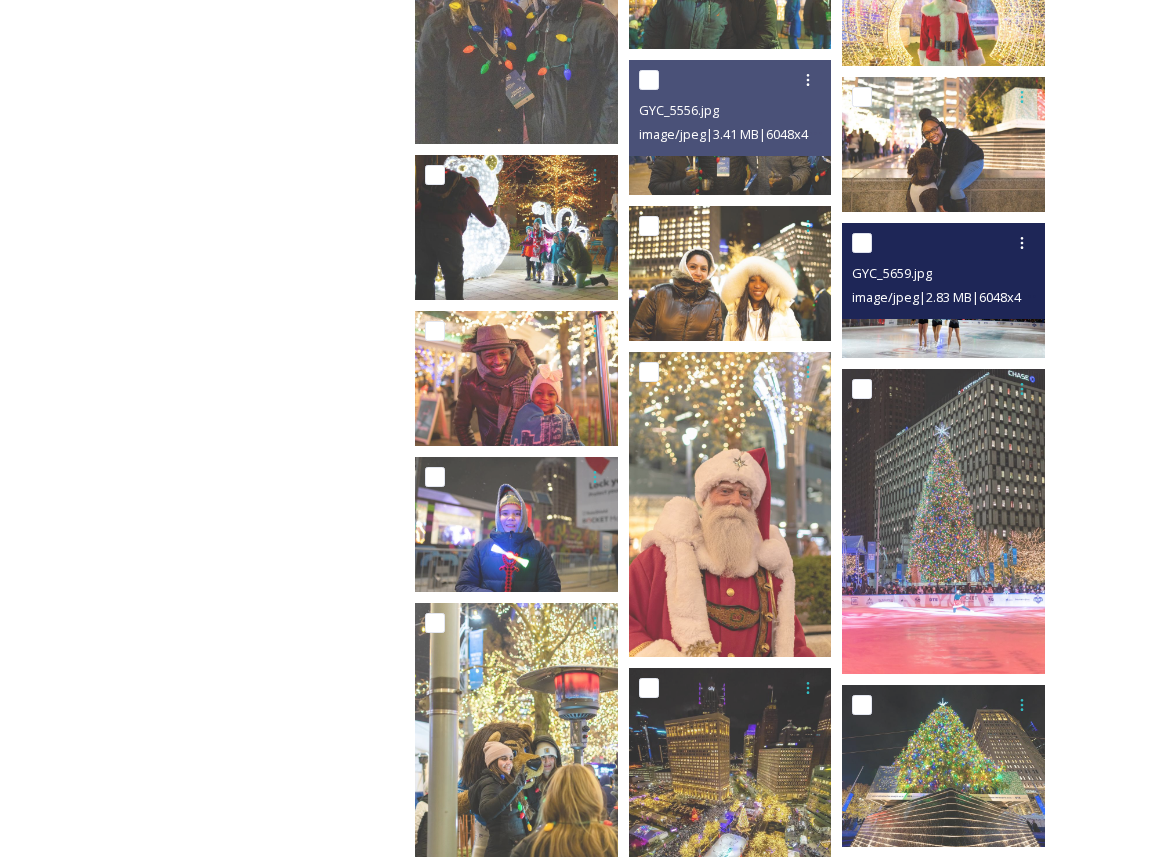click at bounding box center [943, 290] 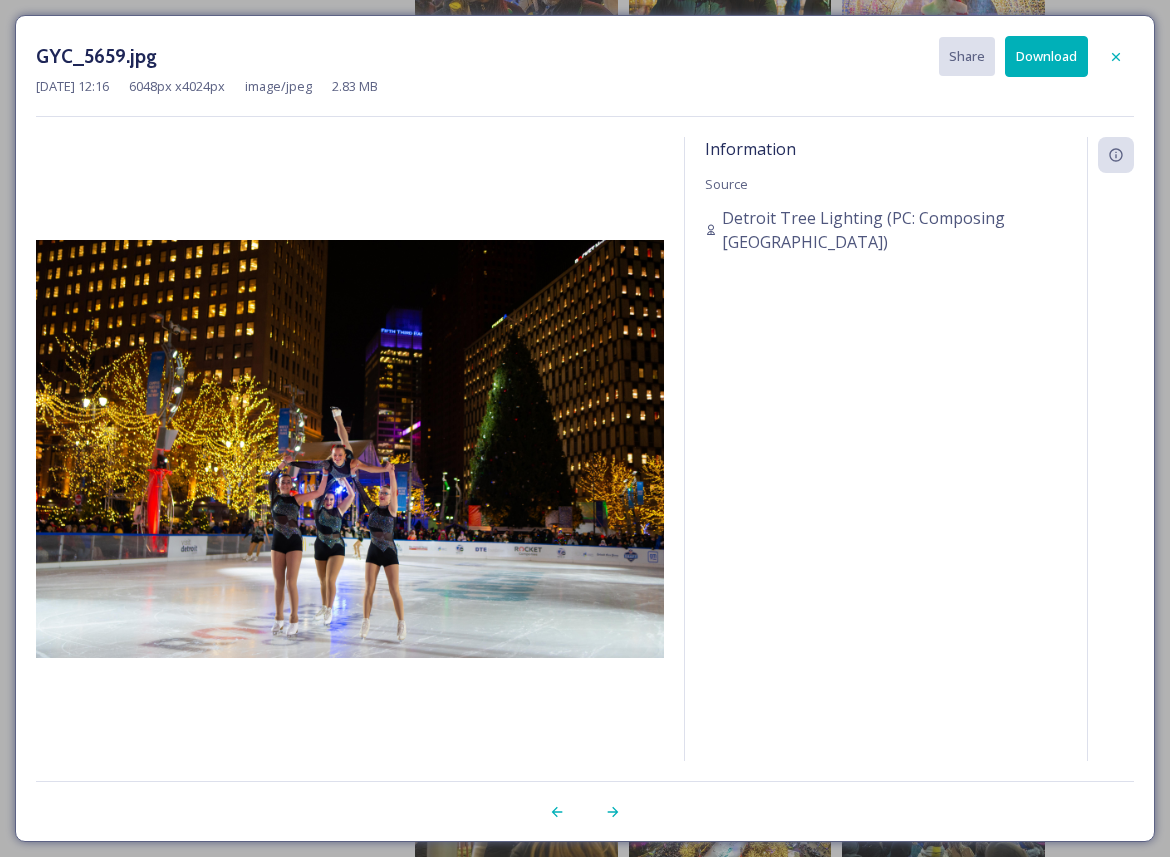 click on "Download" at bounding box center (1046, 56) 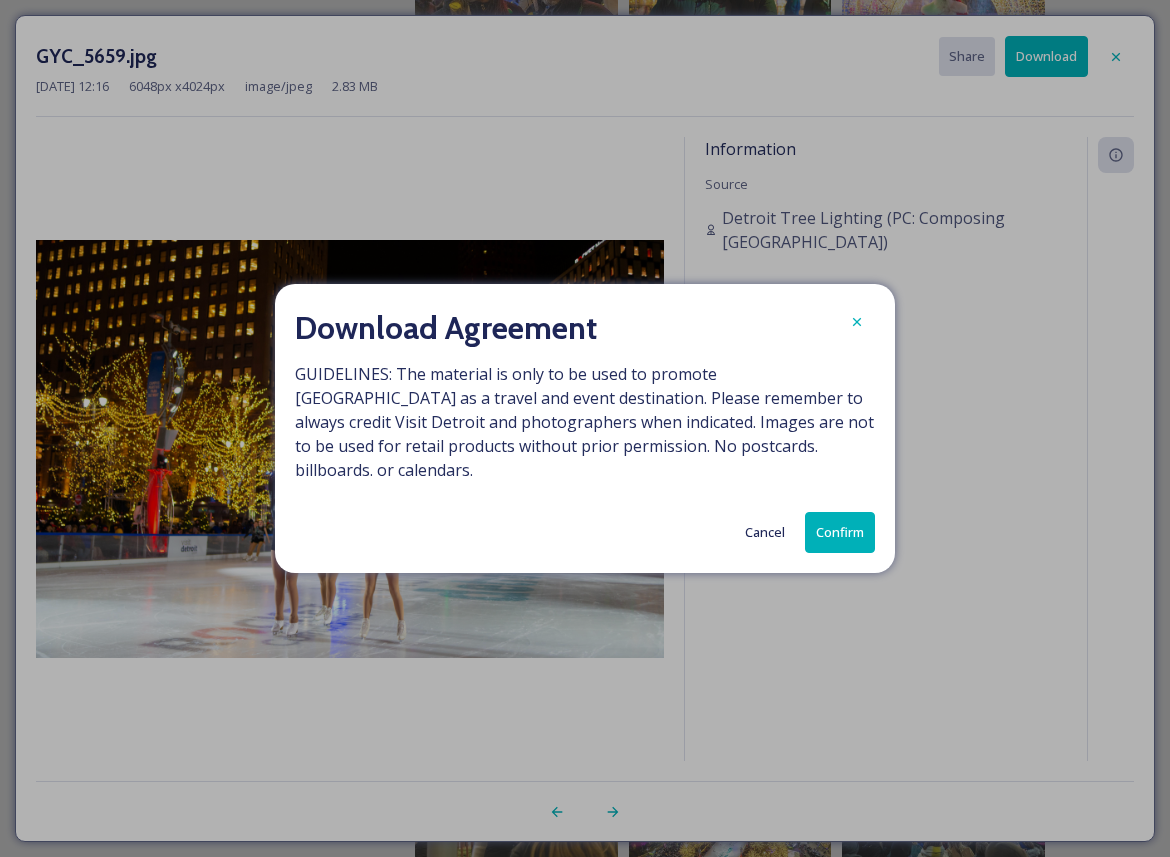 click on "Confirm" at bounding box center (840, 532) 